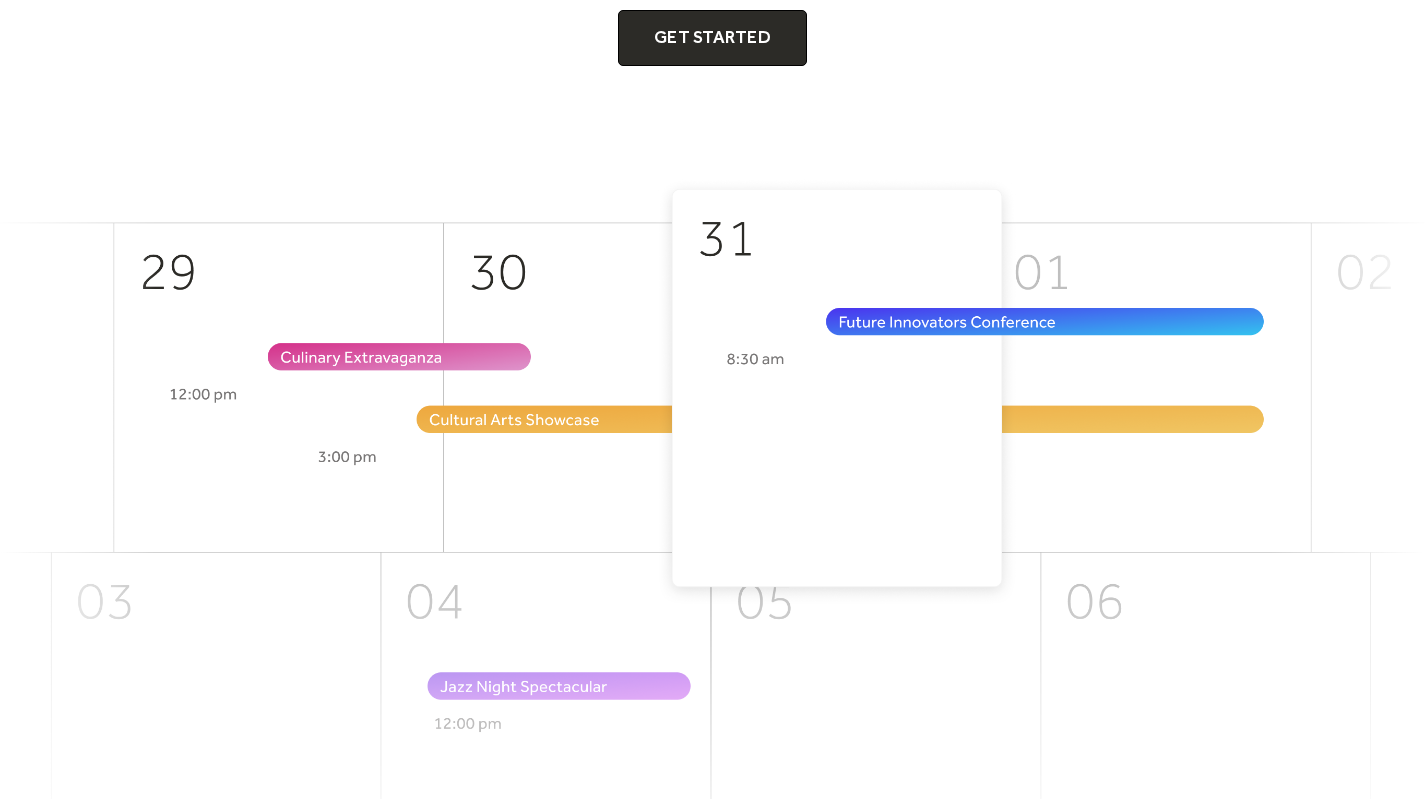 scroll, scrollTop: 500, scrollLeft: 0, axis: vertical 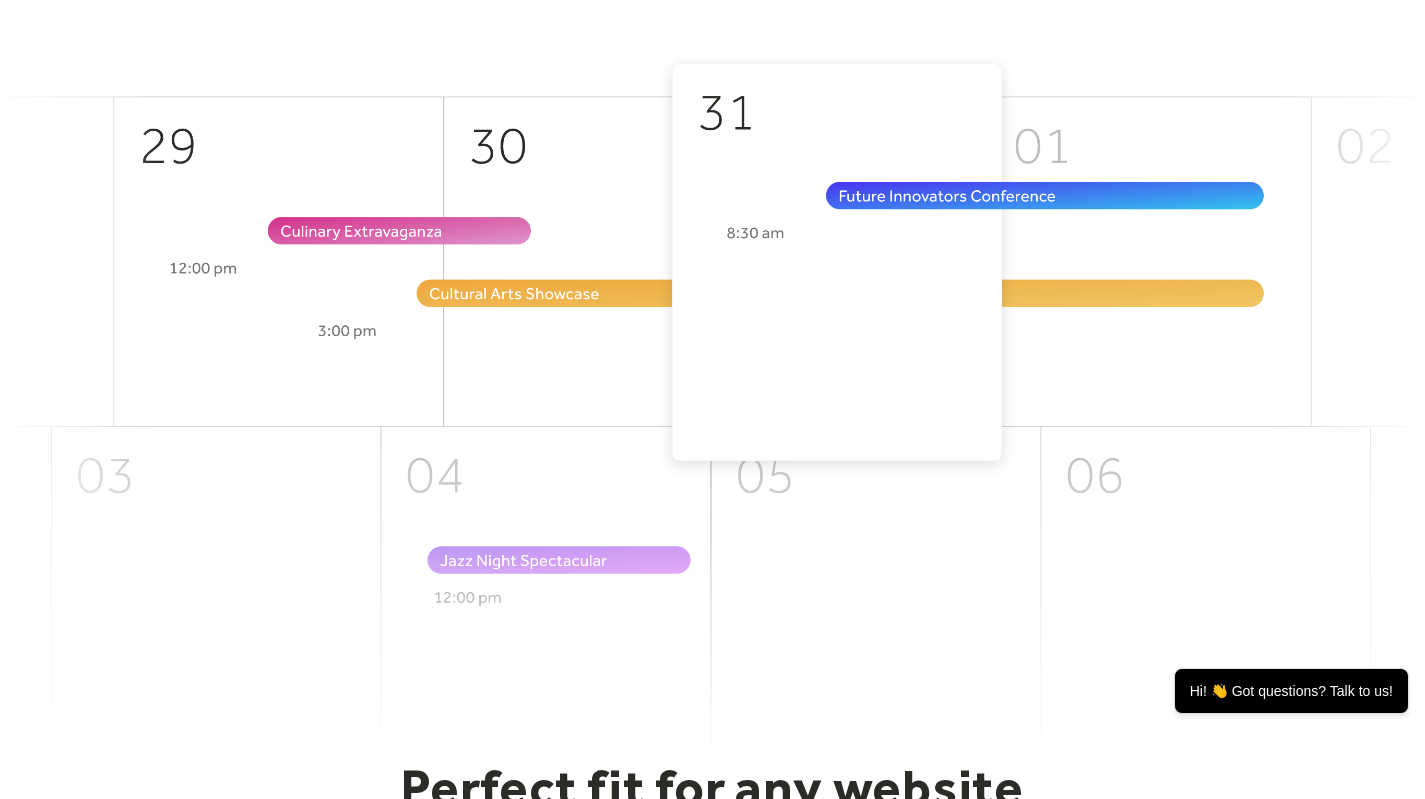 click at bounding box center (712, 404) 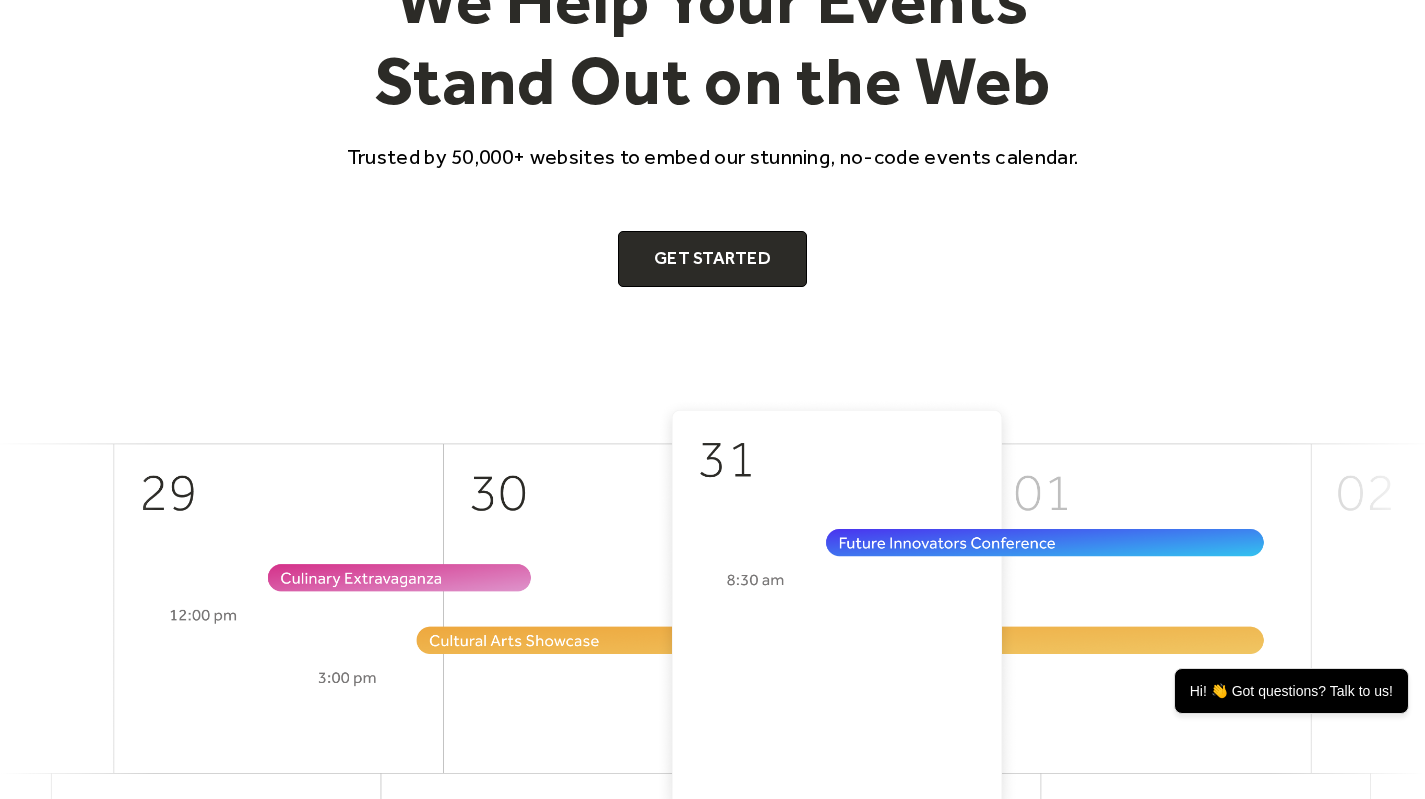 scroll, scrollTop: 0, scrollLeft: 0, axis: both 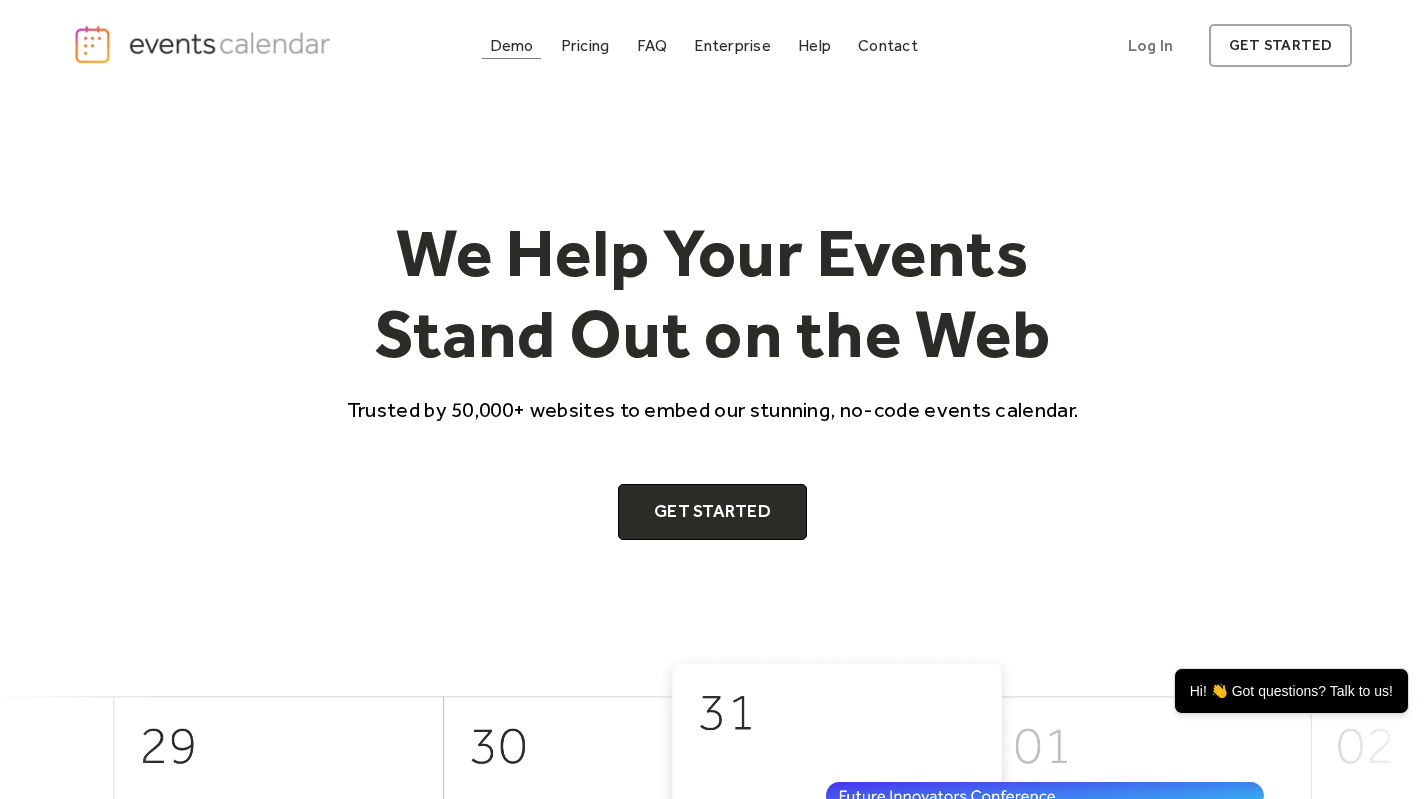 click on "Demo" at bounding box center [512, 45] 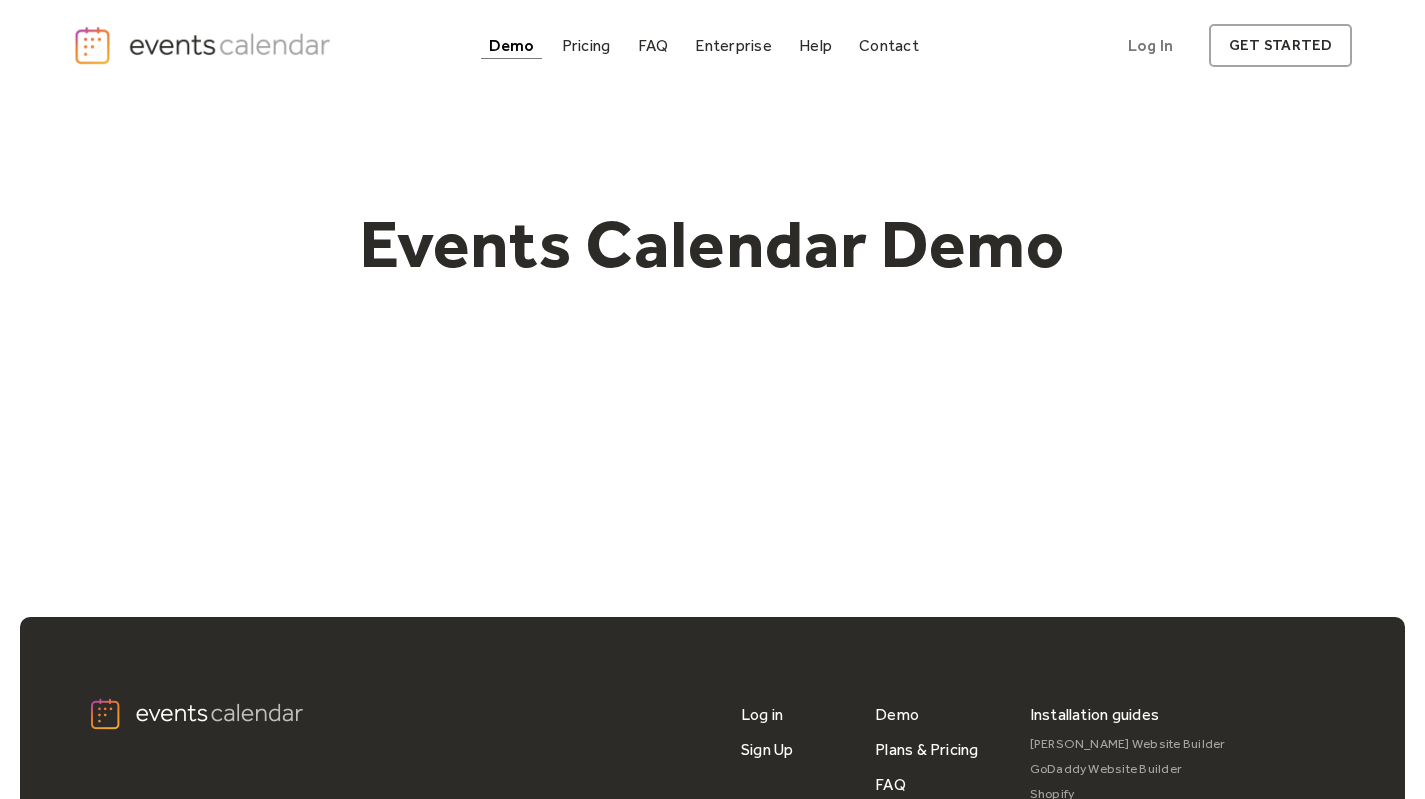 scroll, scrollTop: 0, scrollLeft: 0, axis: both 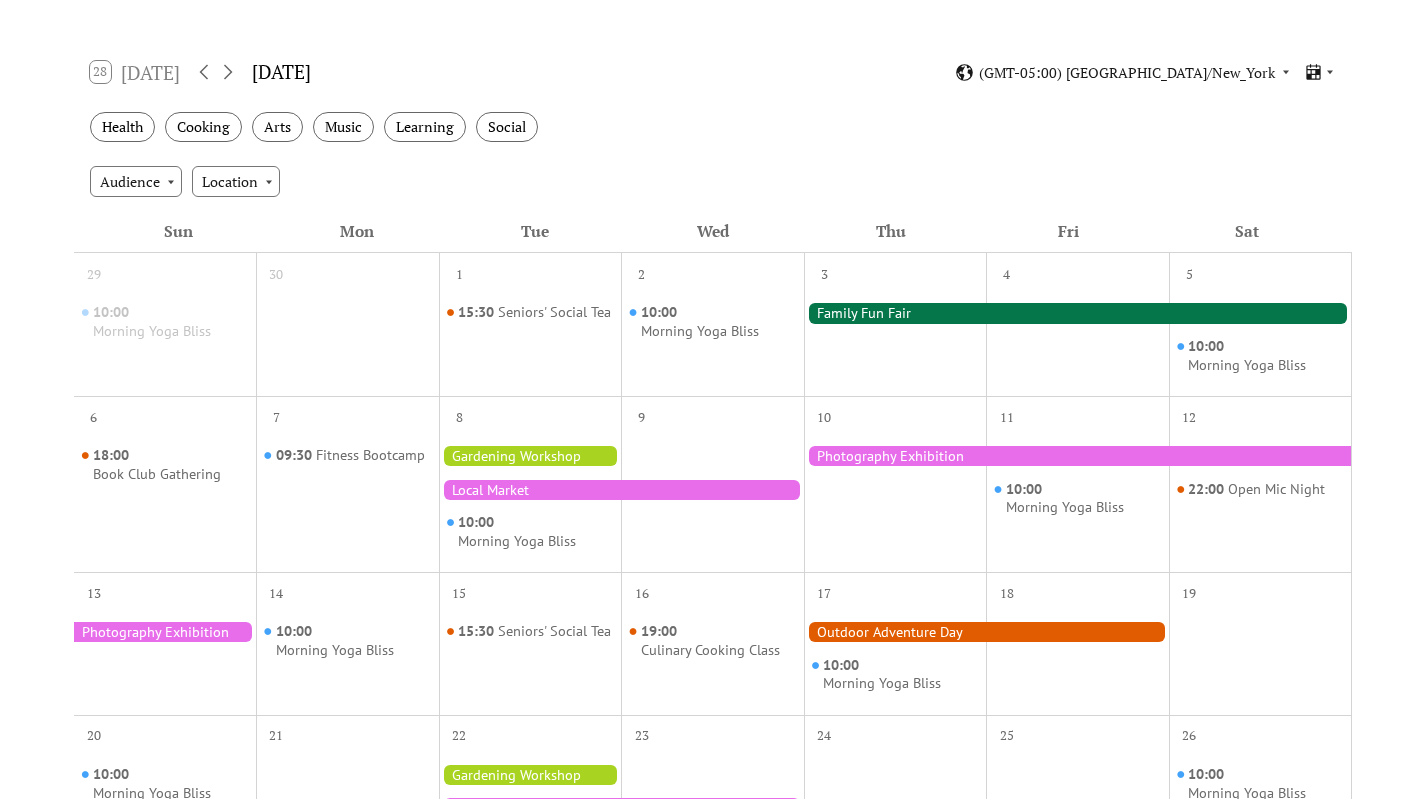 click on "Morning Yoga Bliss" at bounding box center [700, 331] 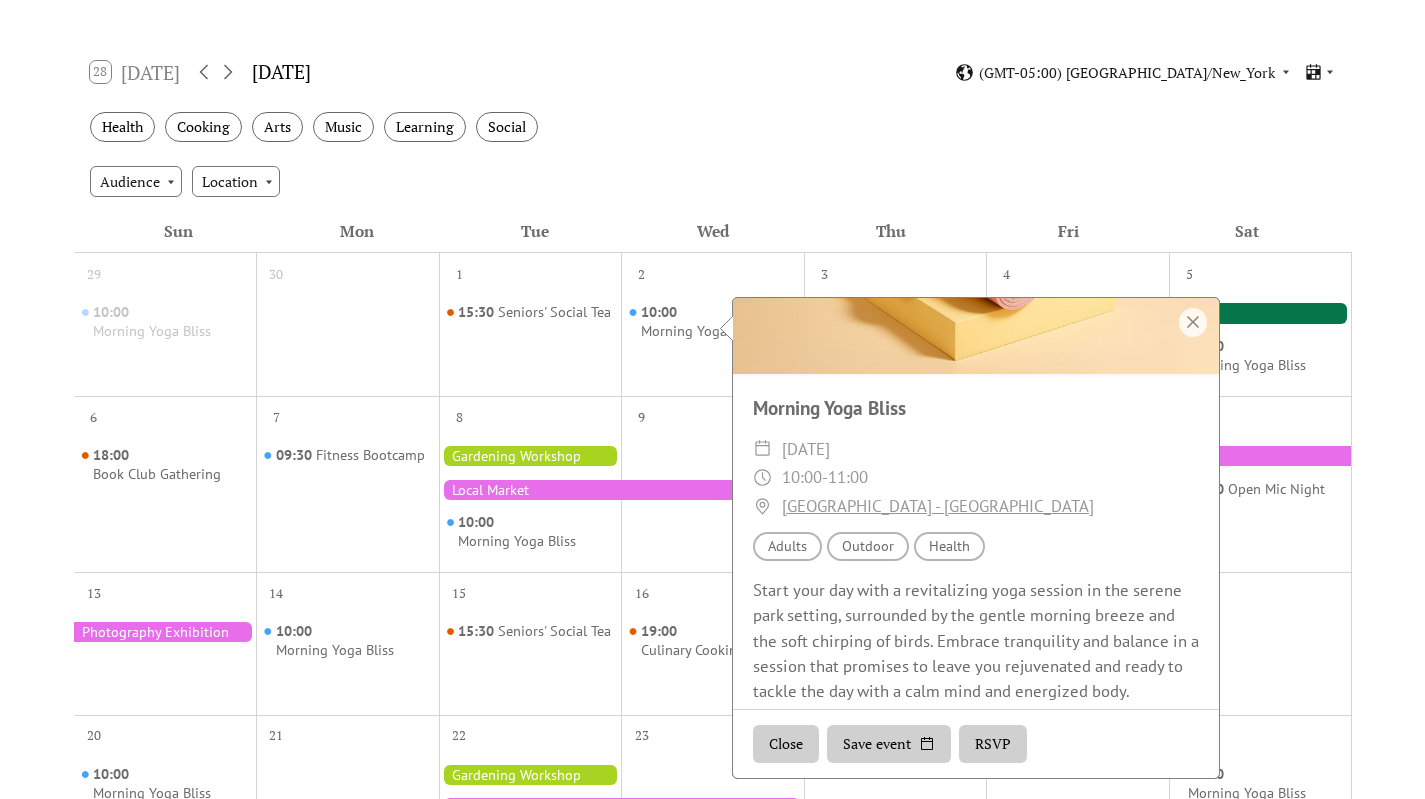 scroll, scrollTop: 179, scrollLeft: 0, axis: vertical 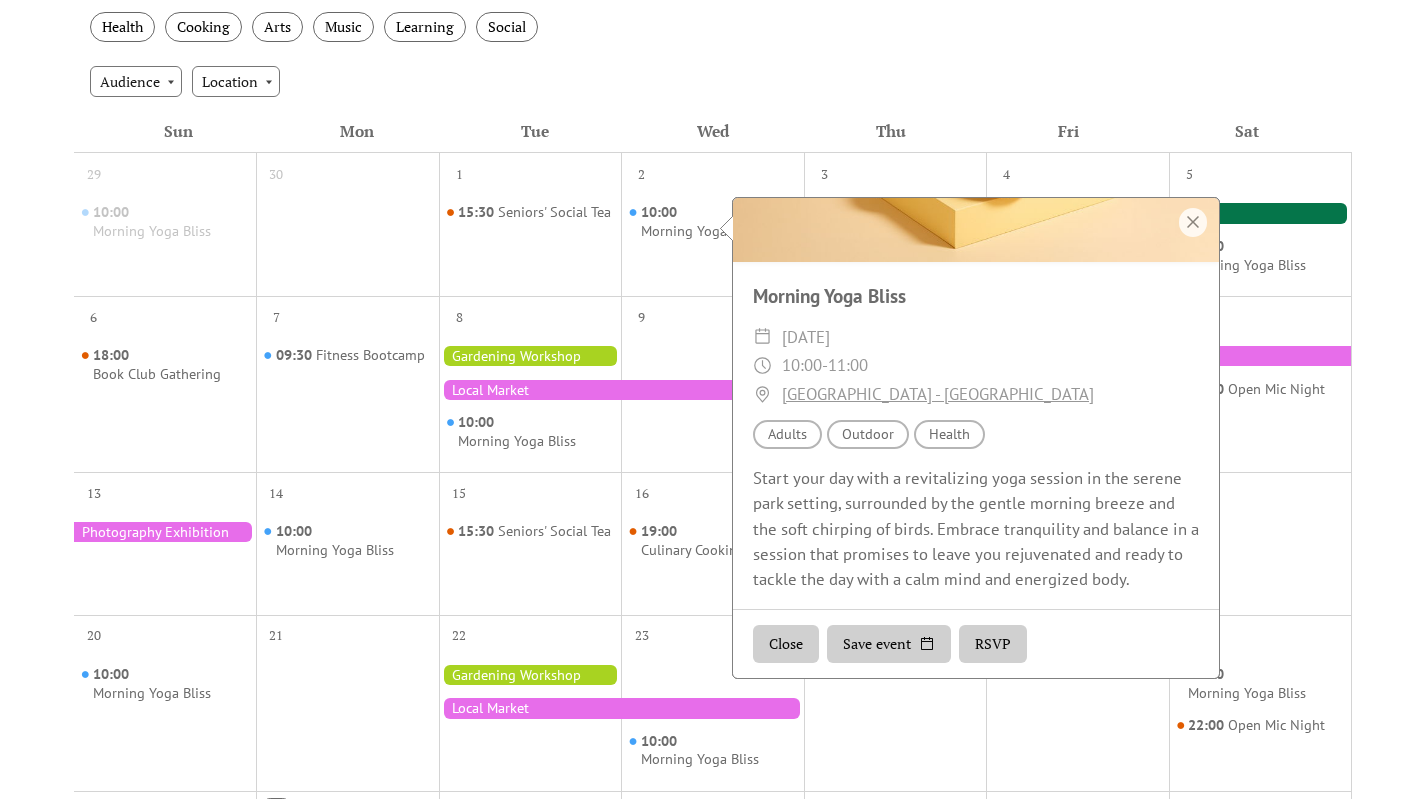 click at bounding box center (1193, 222) 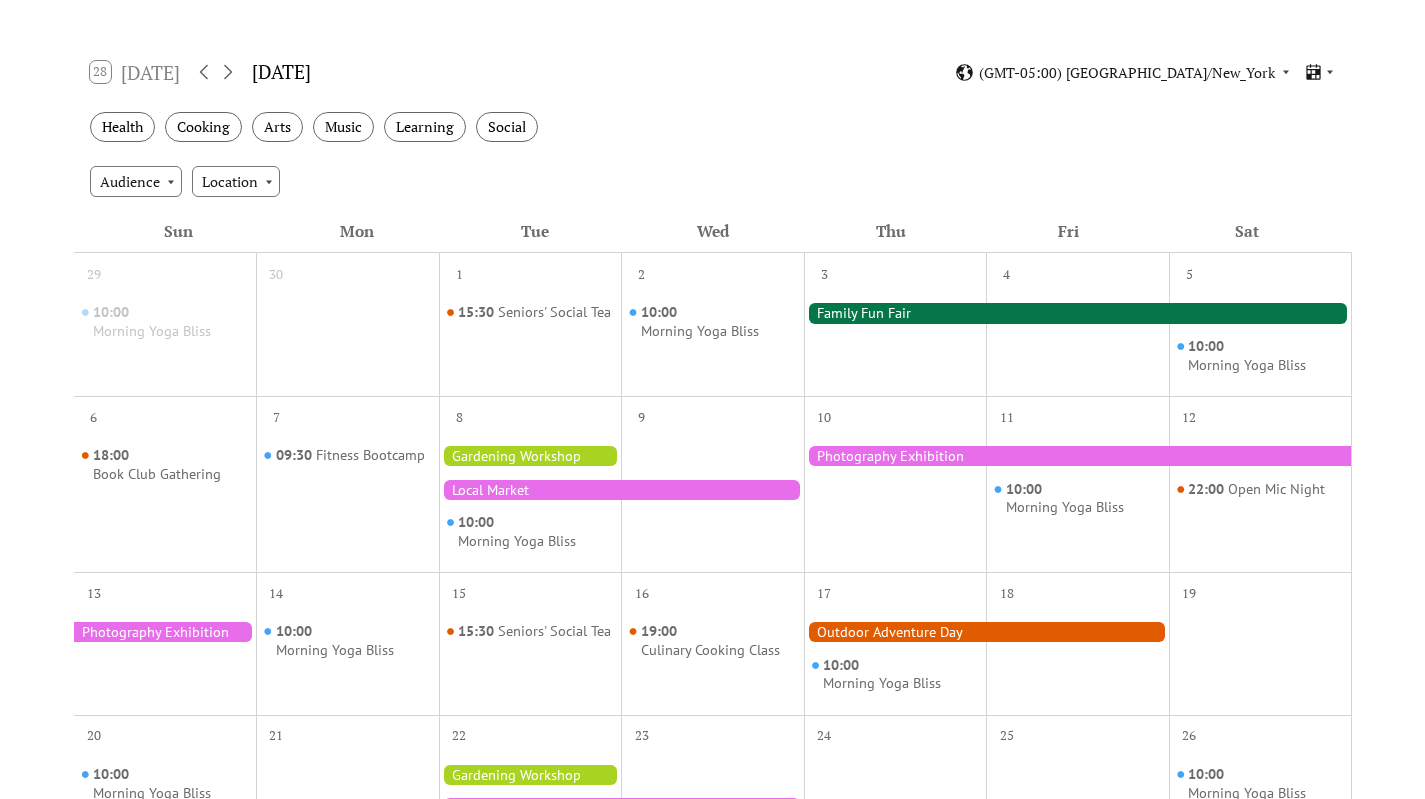 scroll, scrollTop: 200, scrollLeft: 0, axis: vertical 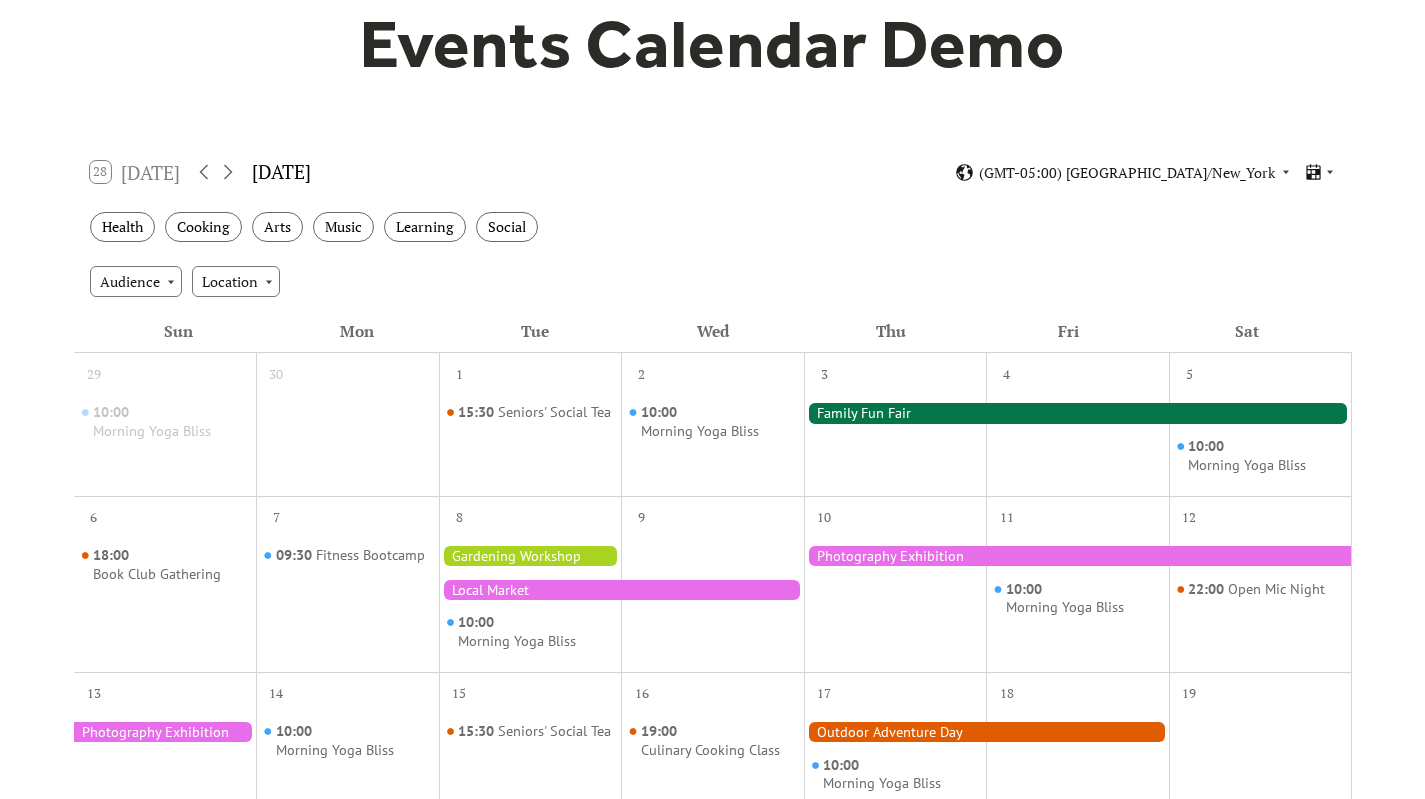 click 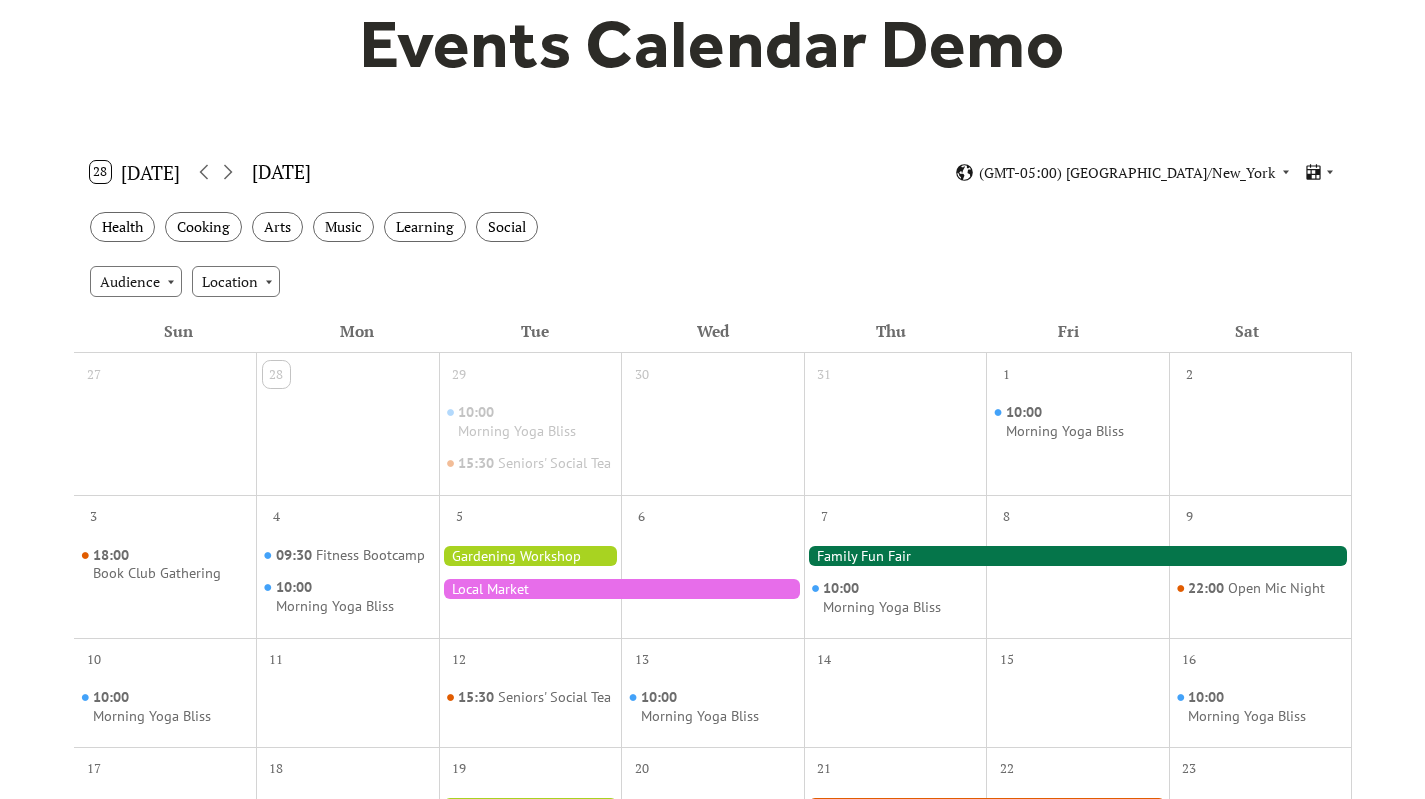click at bounding box center [1078, 556] 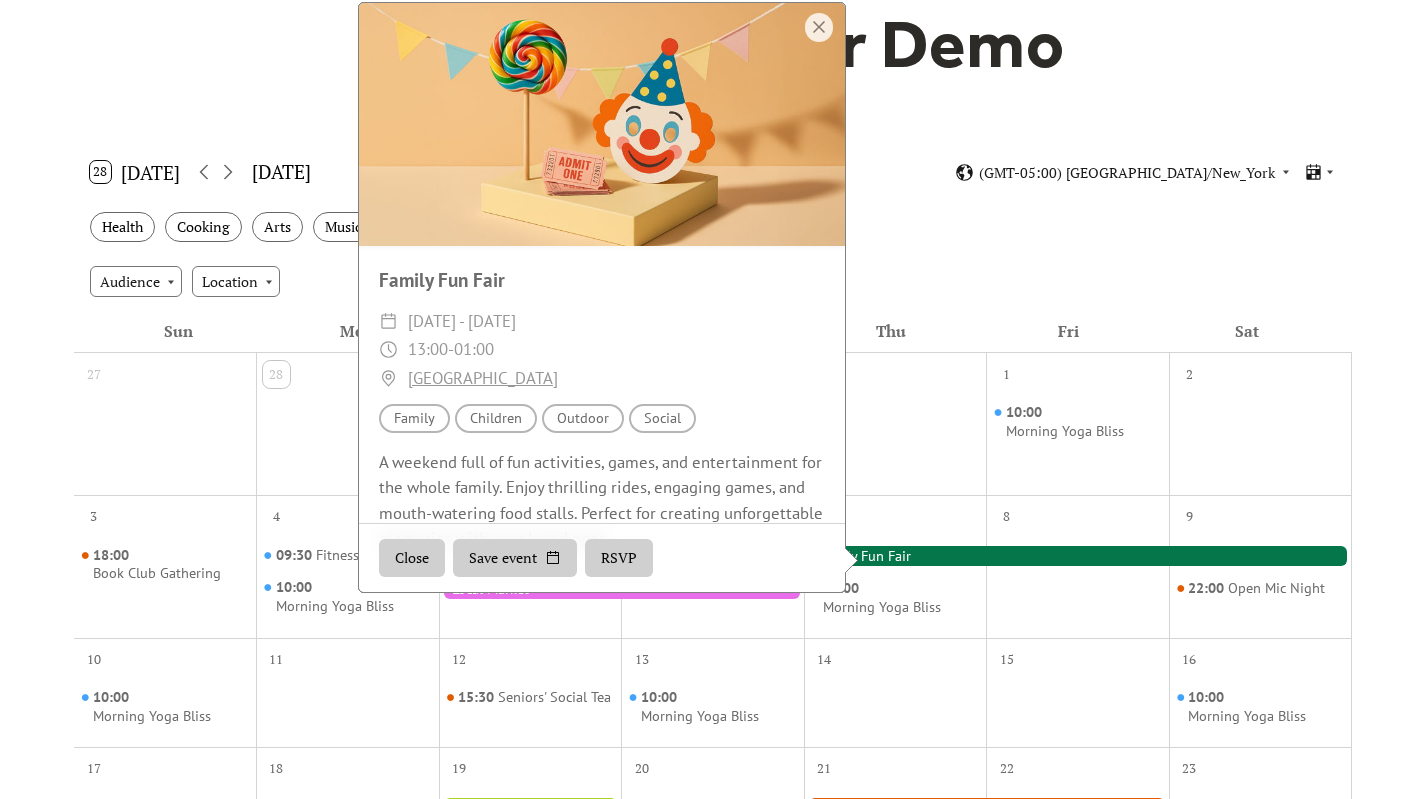 scroll, scrollTop: 44, scrollLeft: 0, axis: vertical 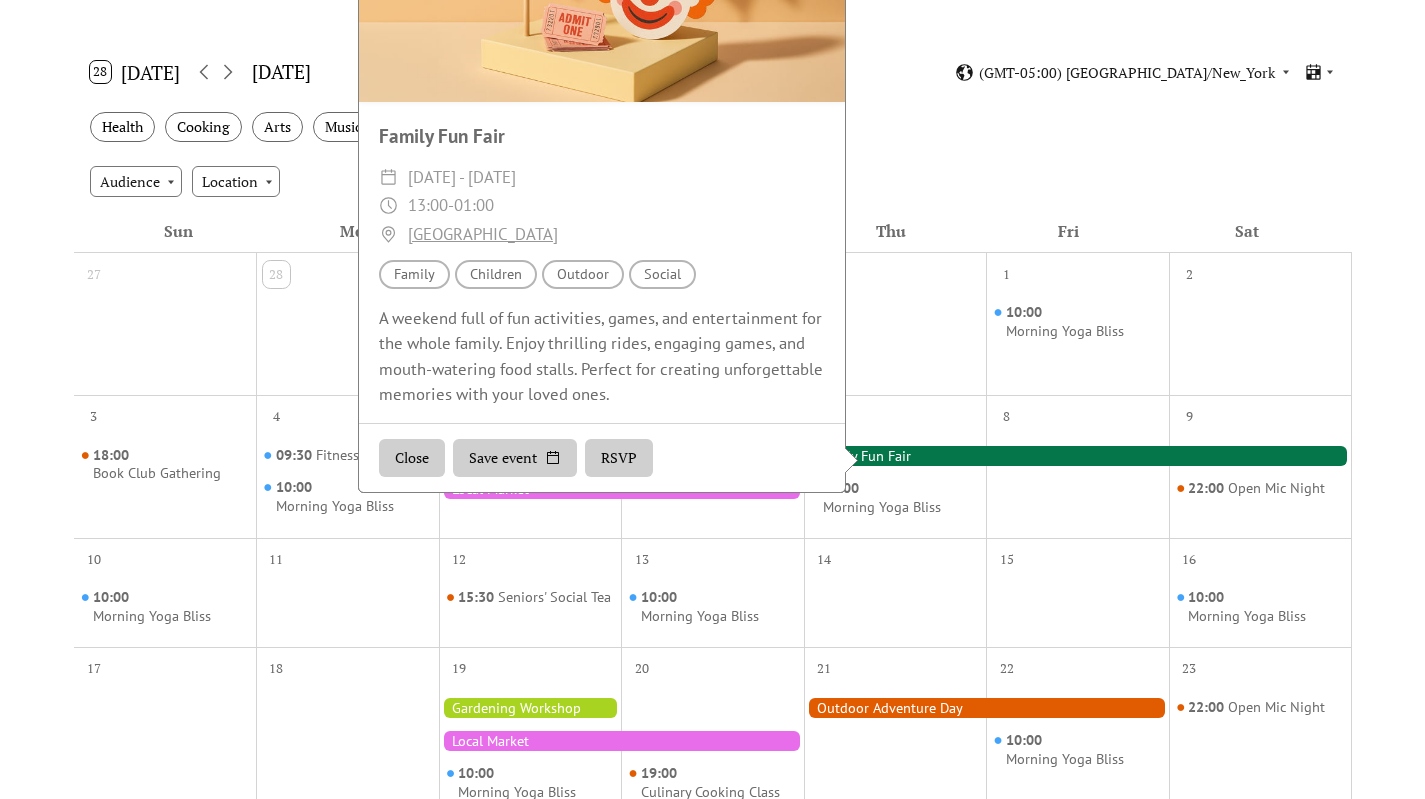 click on "Close" at bounding box center [412, 458] 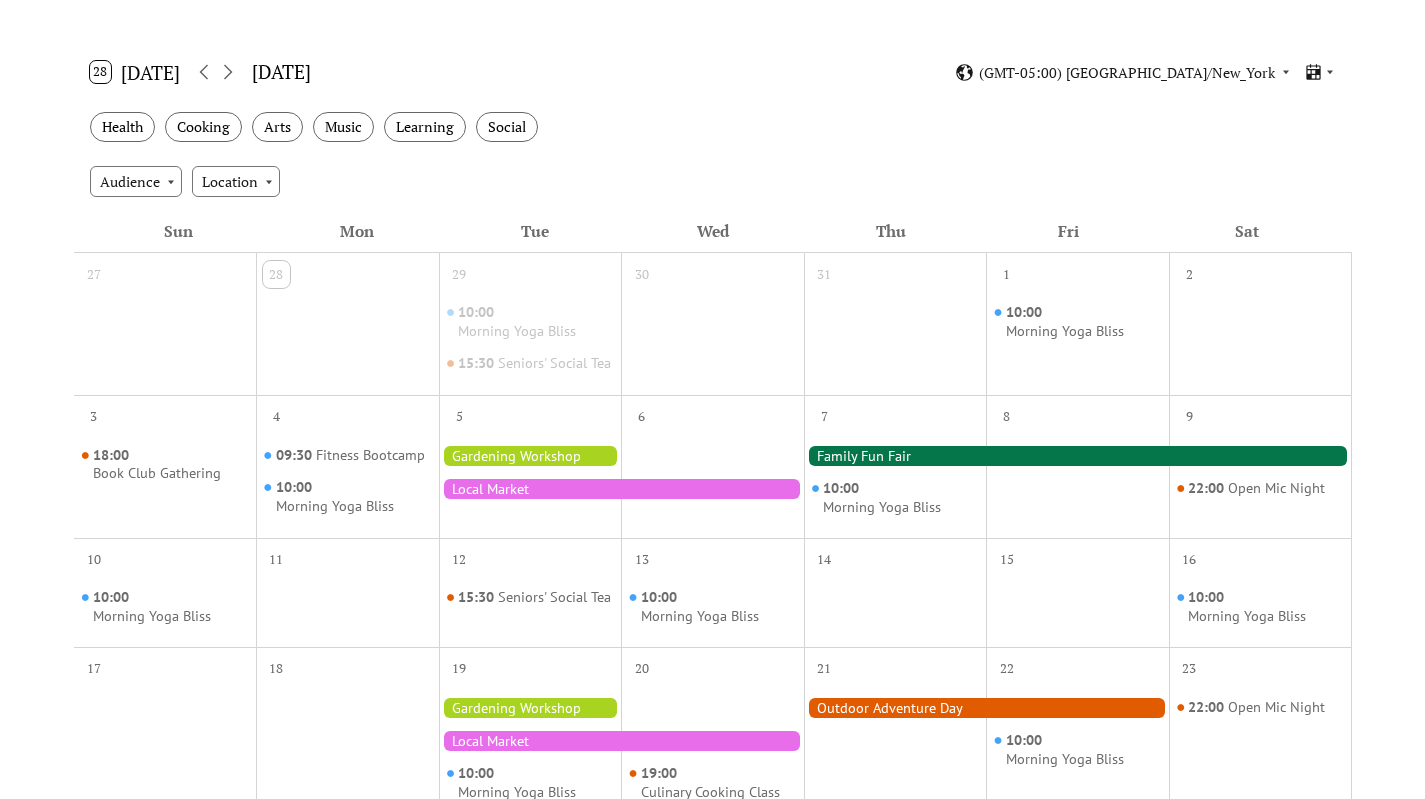 click 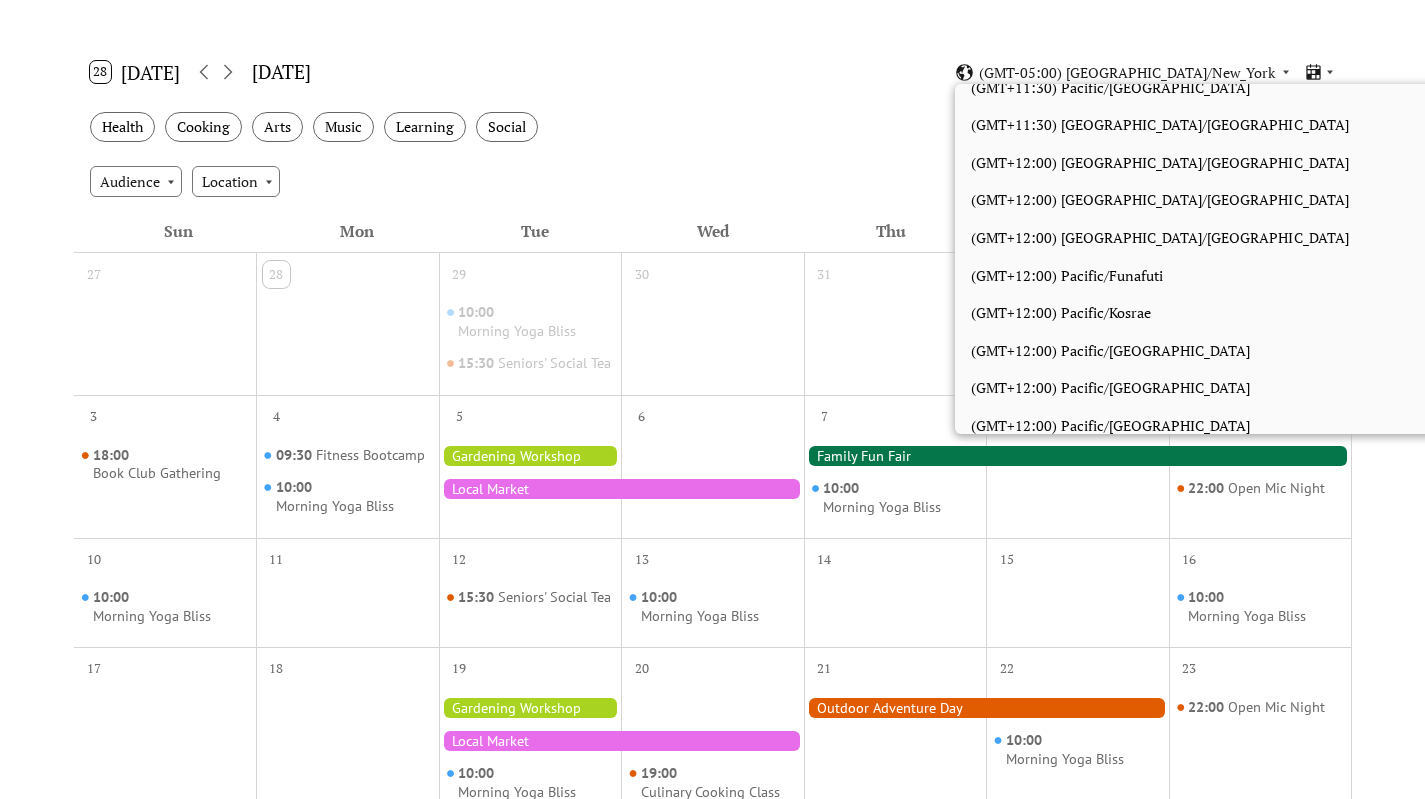 scroll, scrollTop: 8973, scrollLeft: 0, axis: vertical 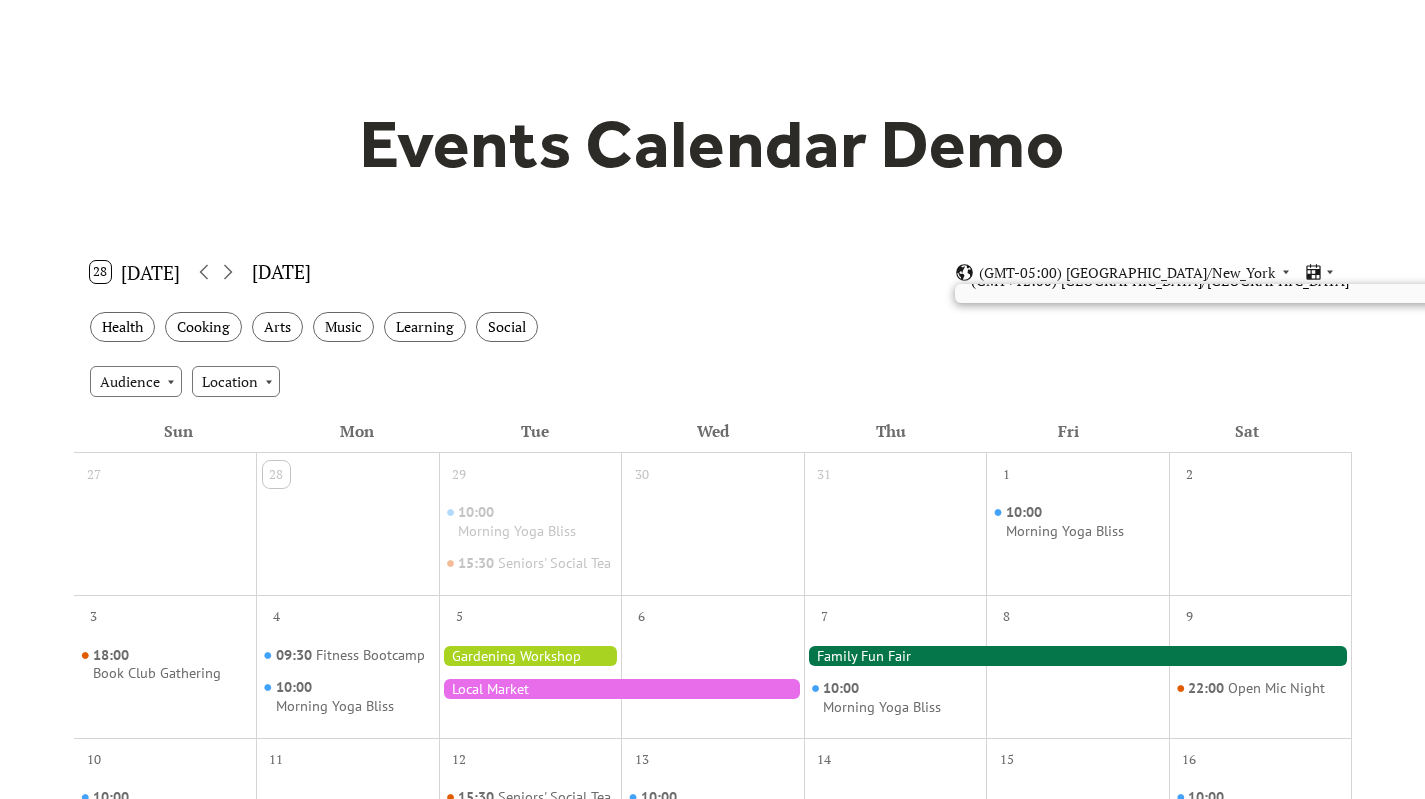 click 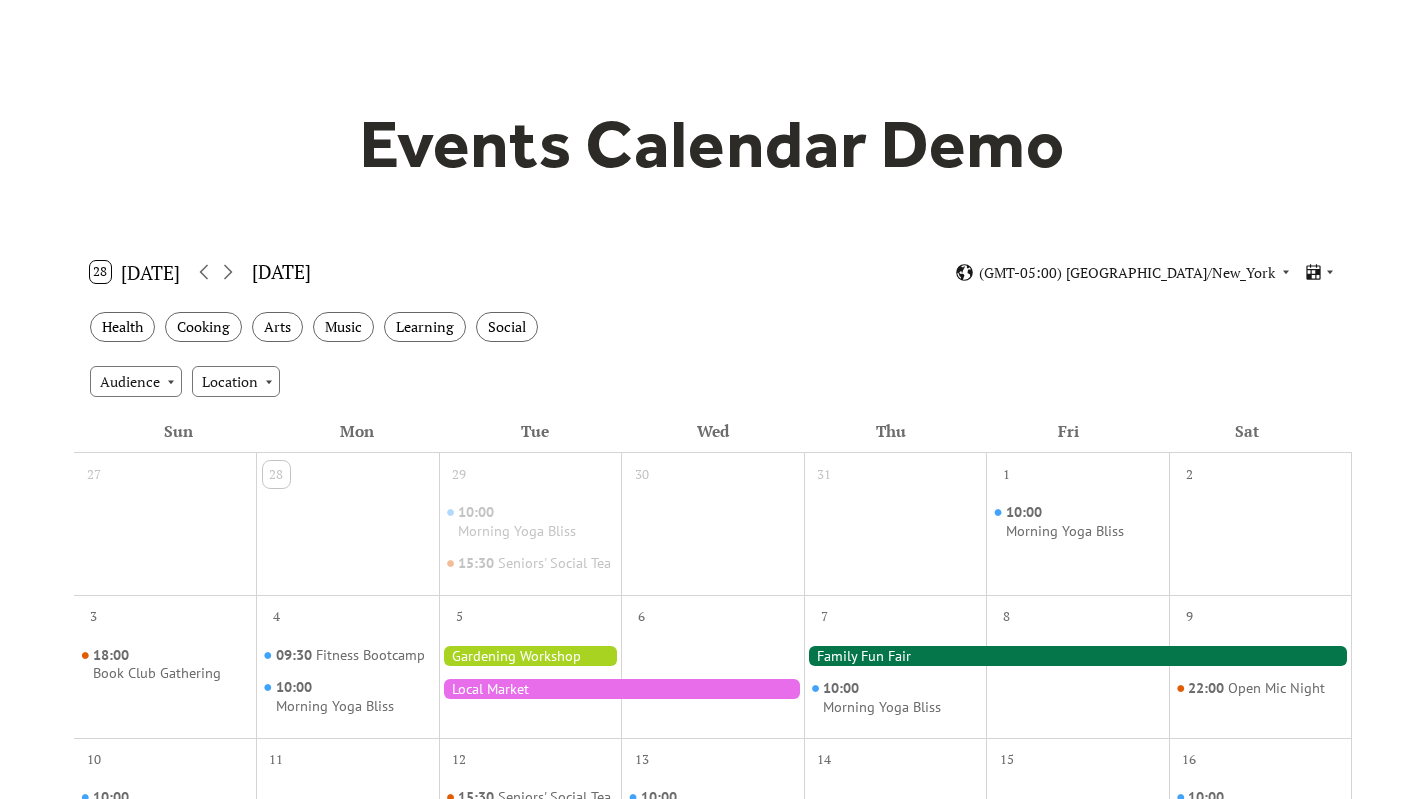 click 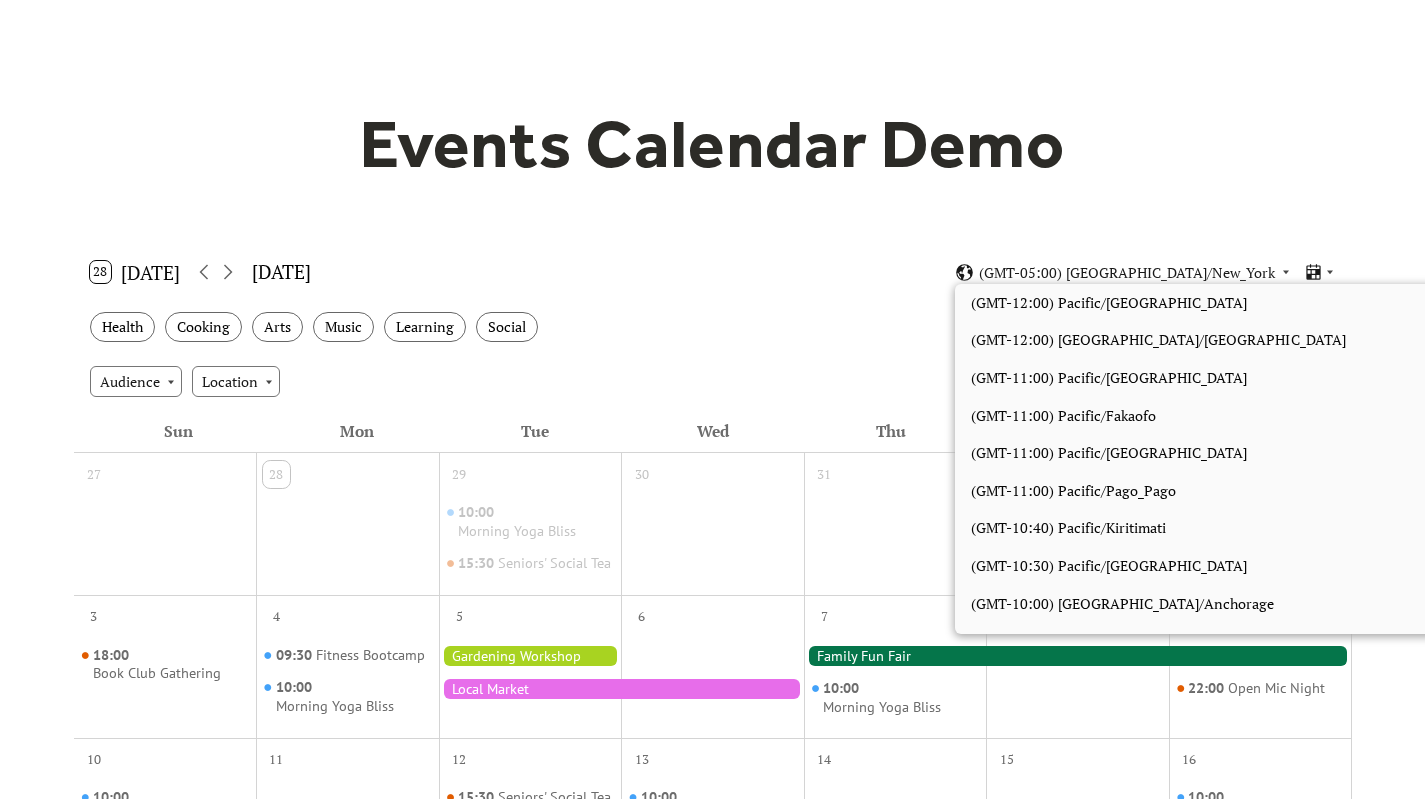 scroll, scrollTop: 1691, scrollLeft: 0, axis: vertical 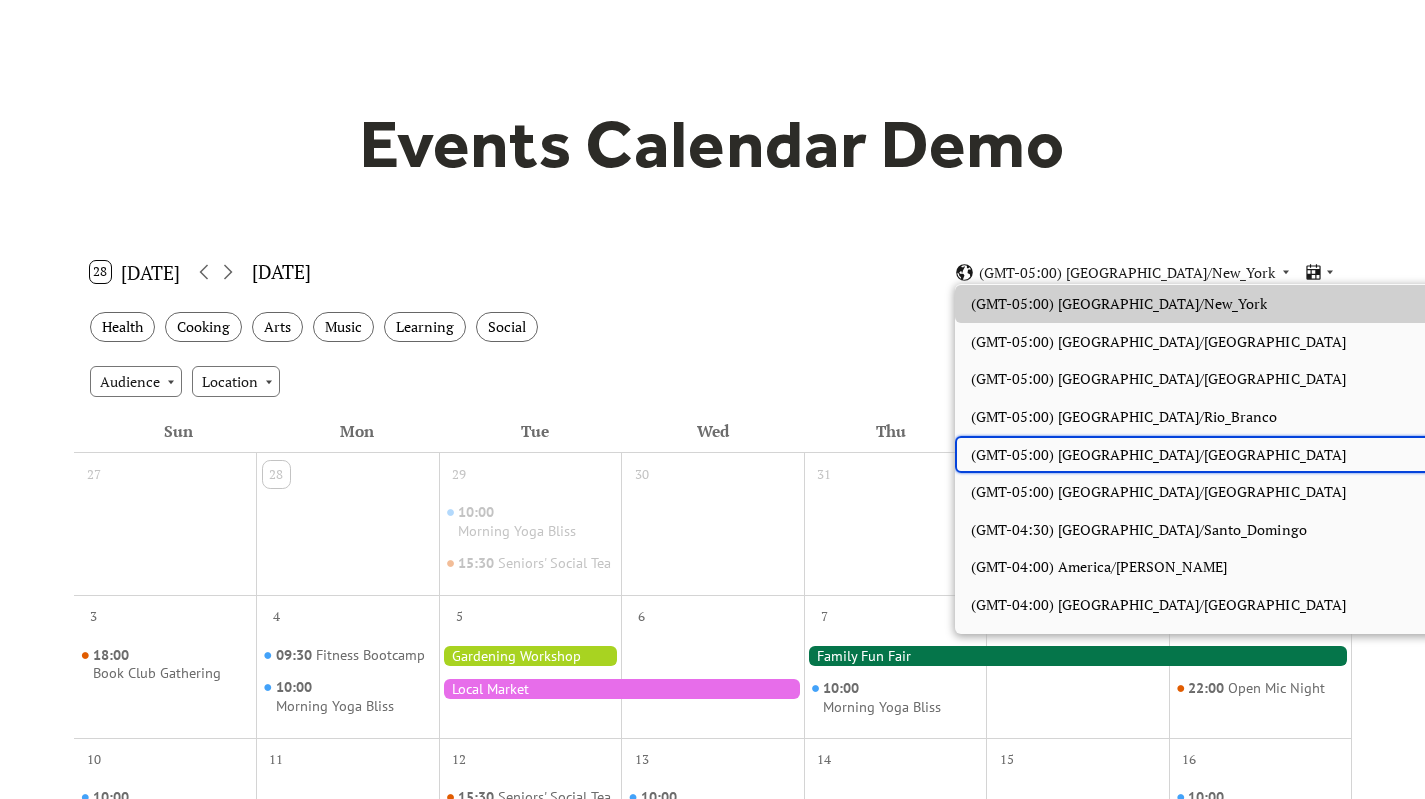 click on "(GMT-05:00) America/Toronto" at bounding box center (1158, 455) 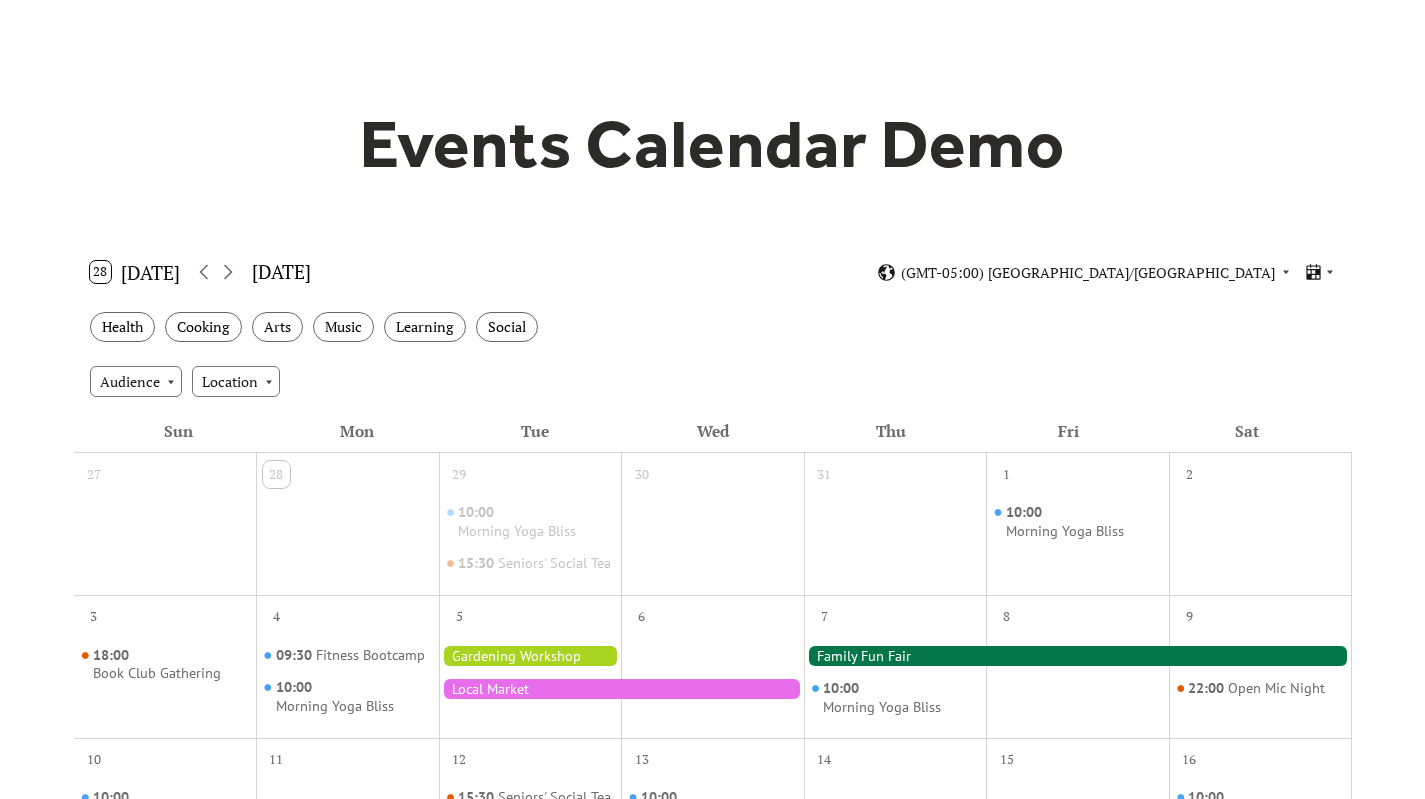 click on "Social" at bounding box center (507, 327) 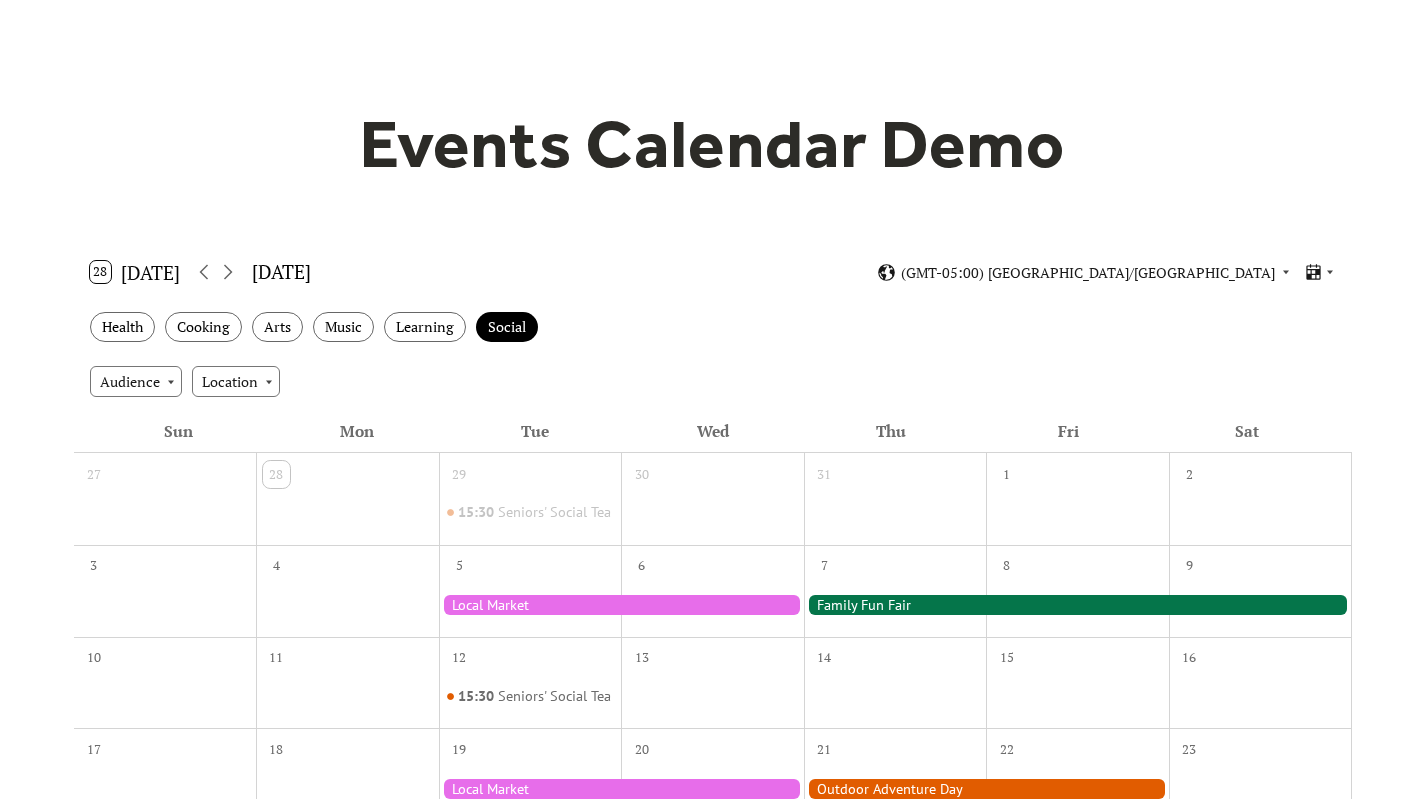 click on "Learning" at bounding box center [425, 327] 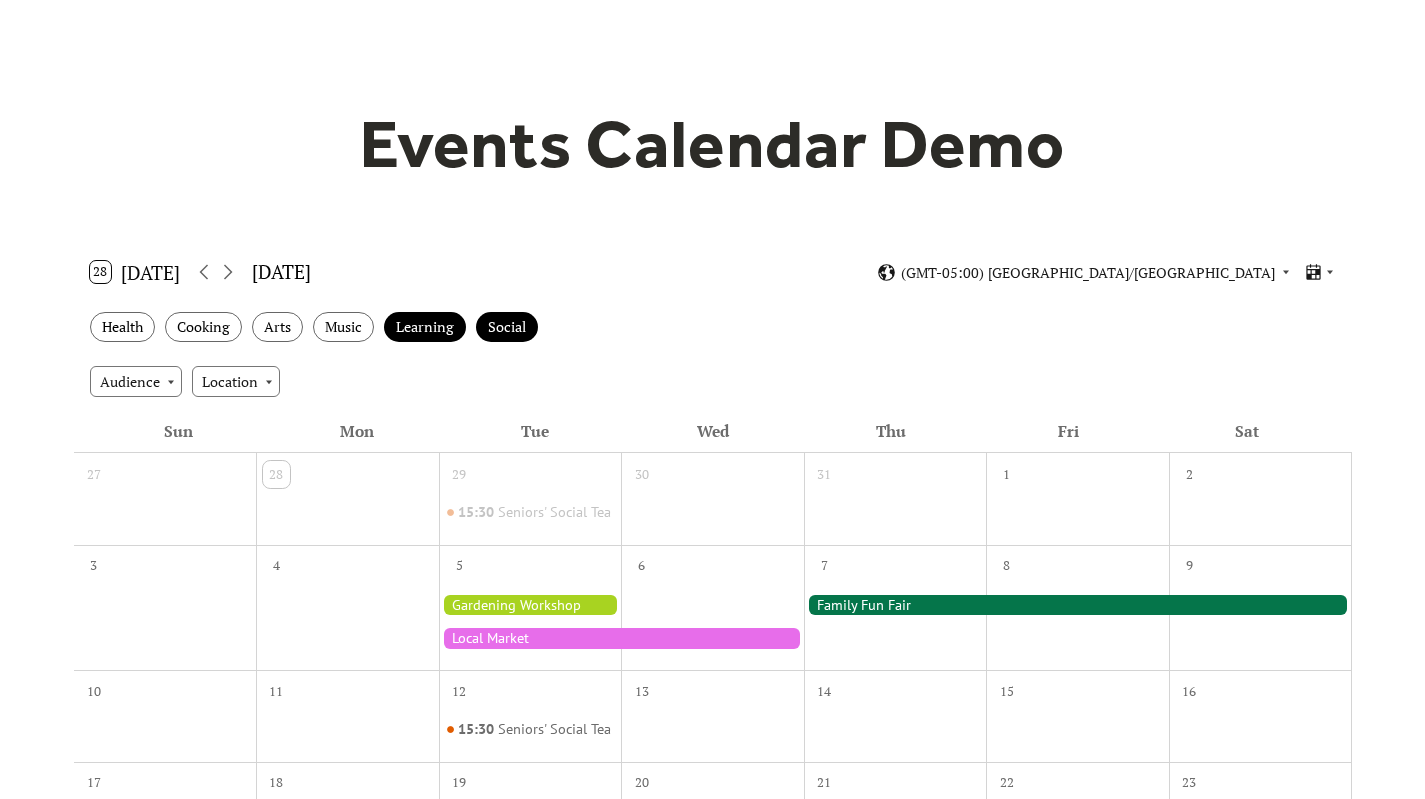 click on "Music" at bounding box center [343, 327] 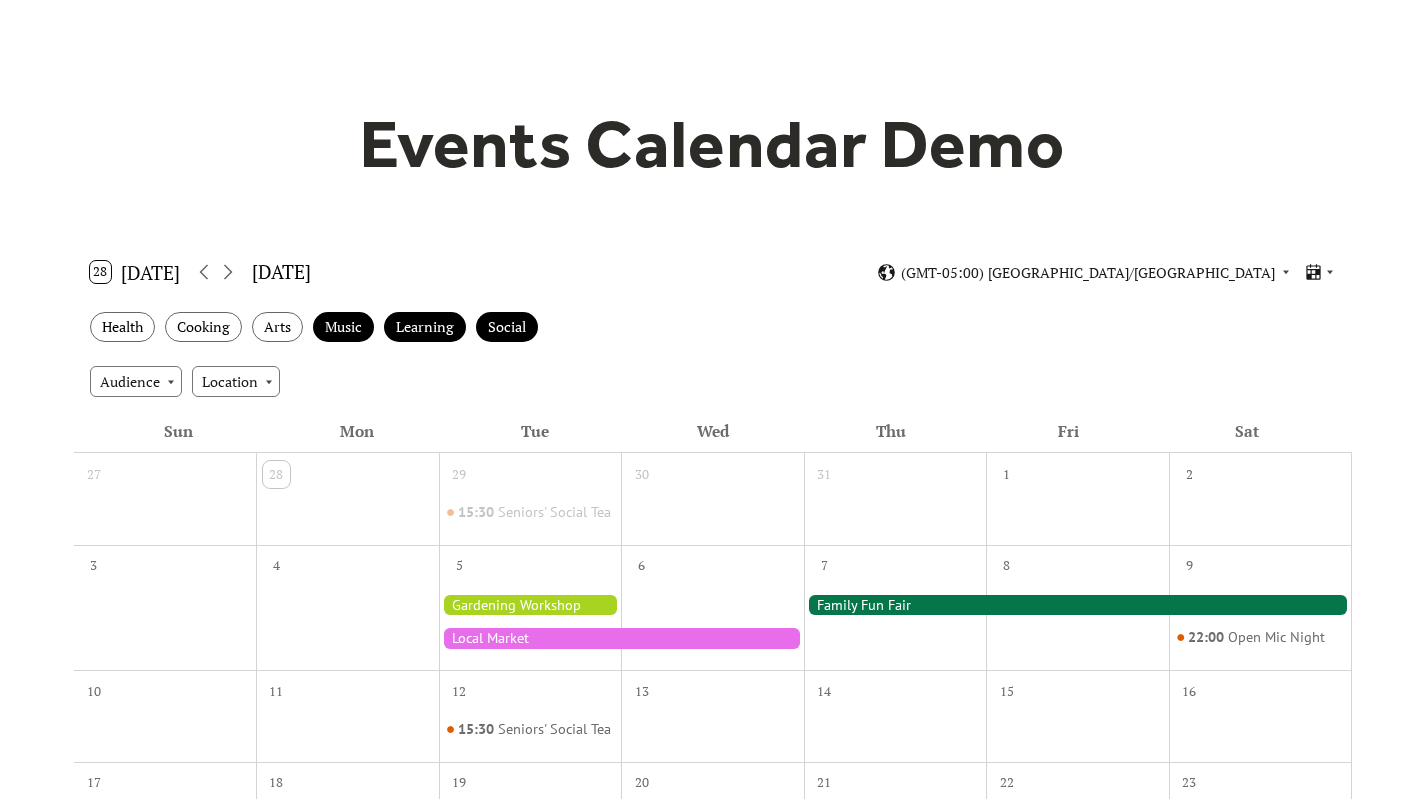 click on "Social" at bounding box center (507, 327) 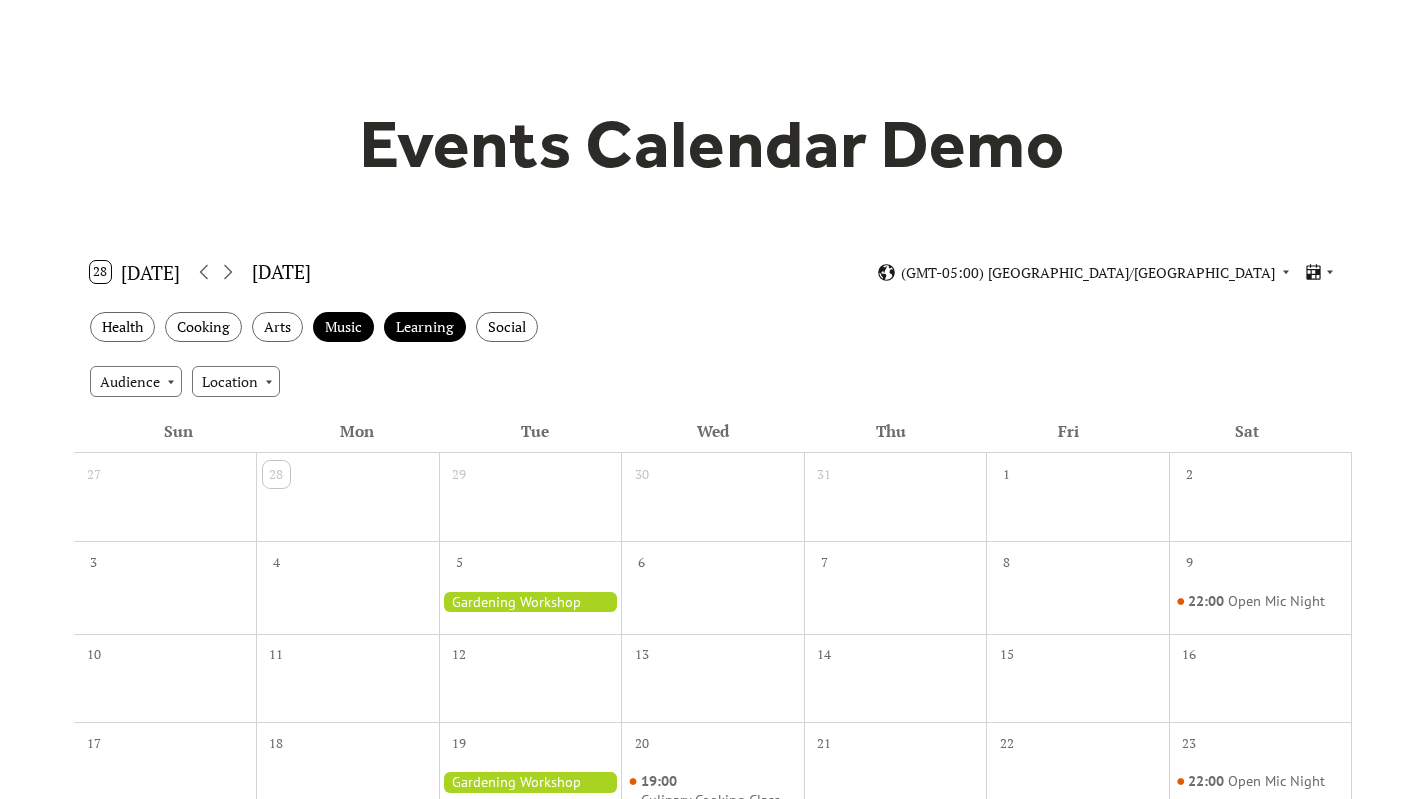click on "Learning" at bounding box center (425, 327) 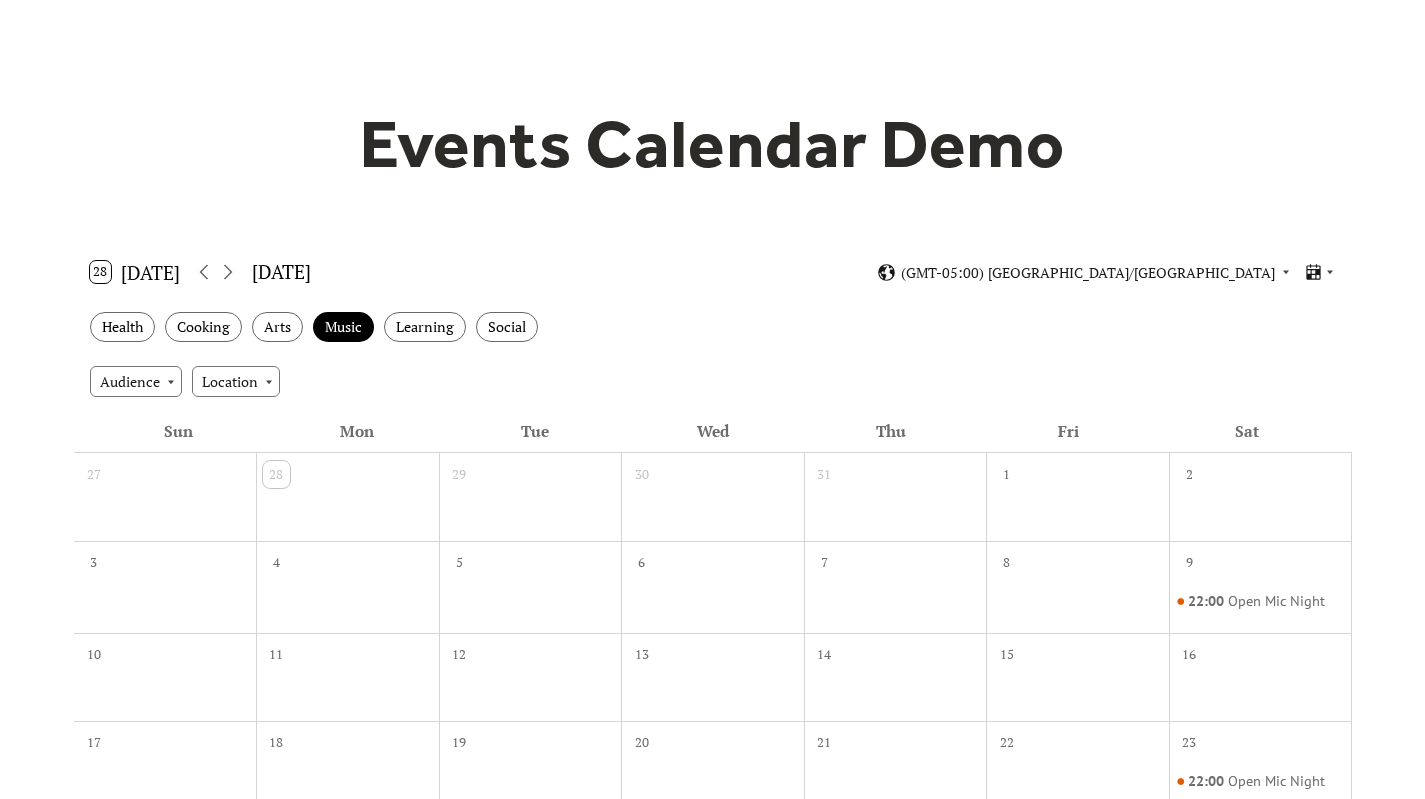 drag, startPoint x: 331, startPoint y: 324, endPoint x: 308, endPoint y: 329, distance: 23.537205 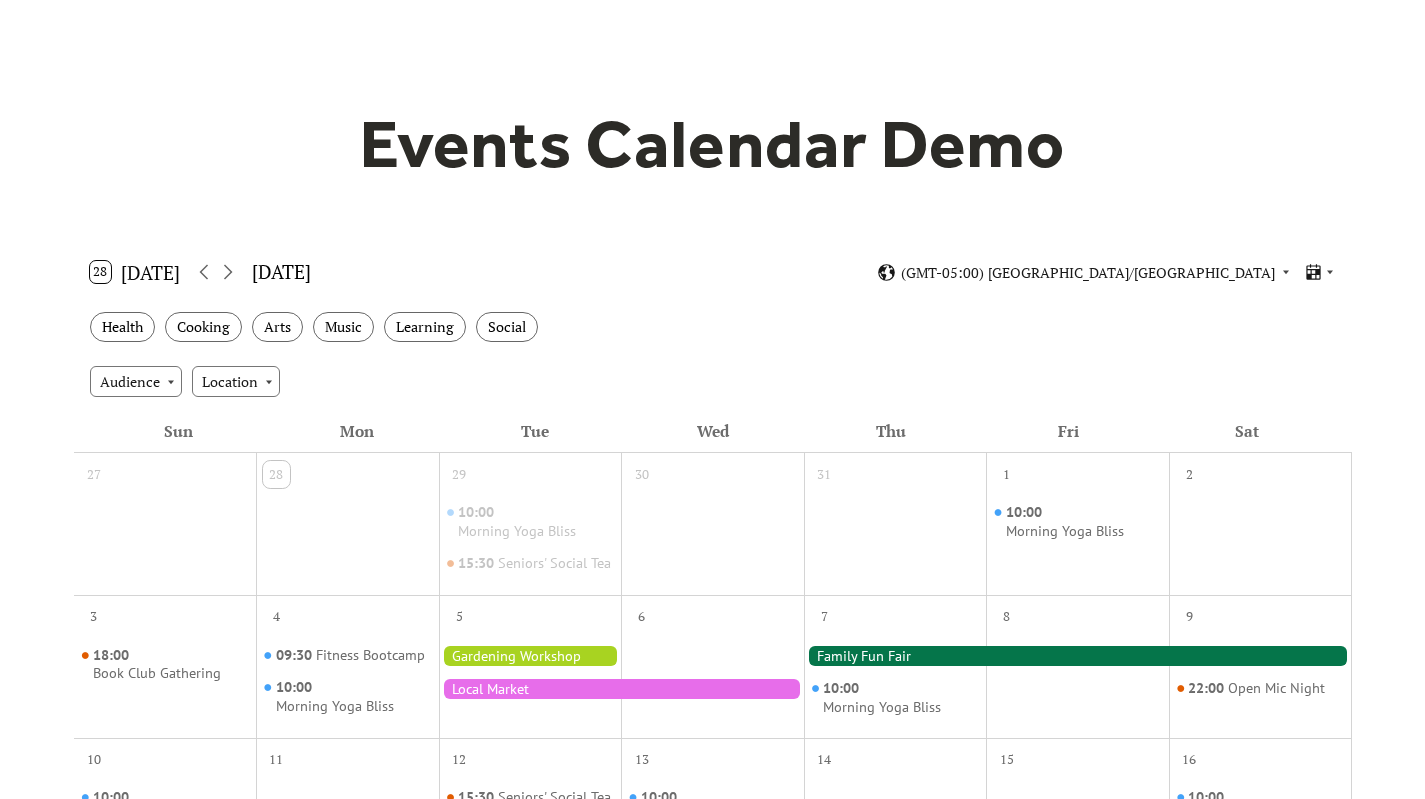 drag, startPoint x: 283, startPoint y: 330, endPoint x: 271, endPoint y: 330, distance: 12 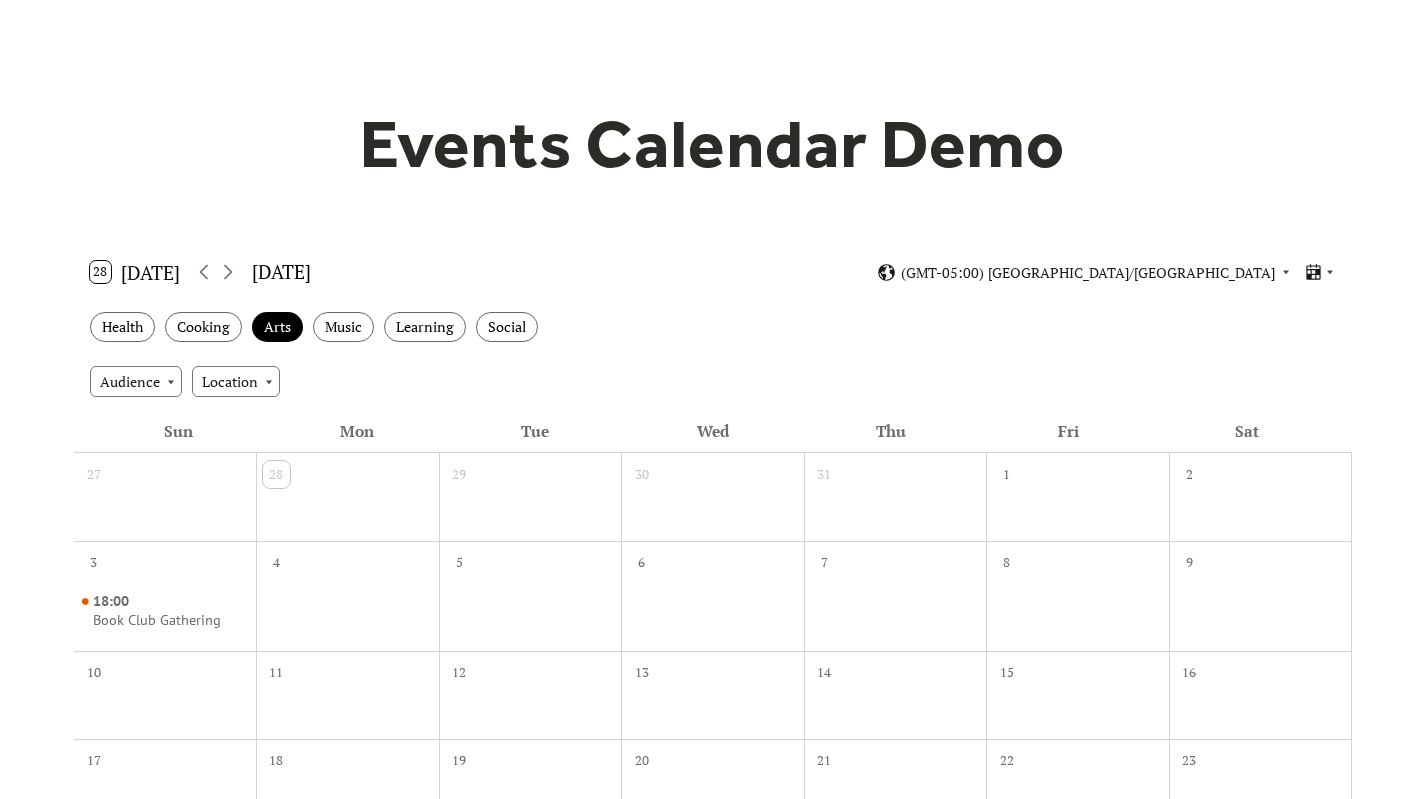 click on "Cooking" at bounding box center (203, 327) 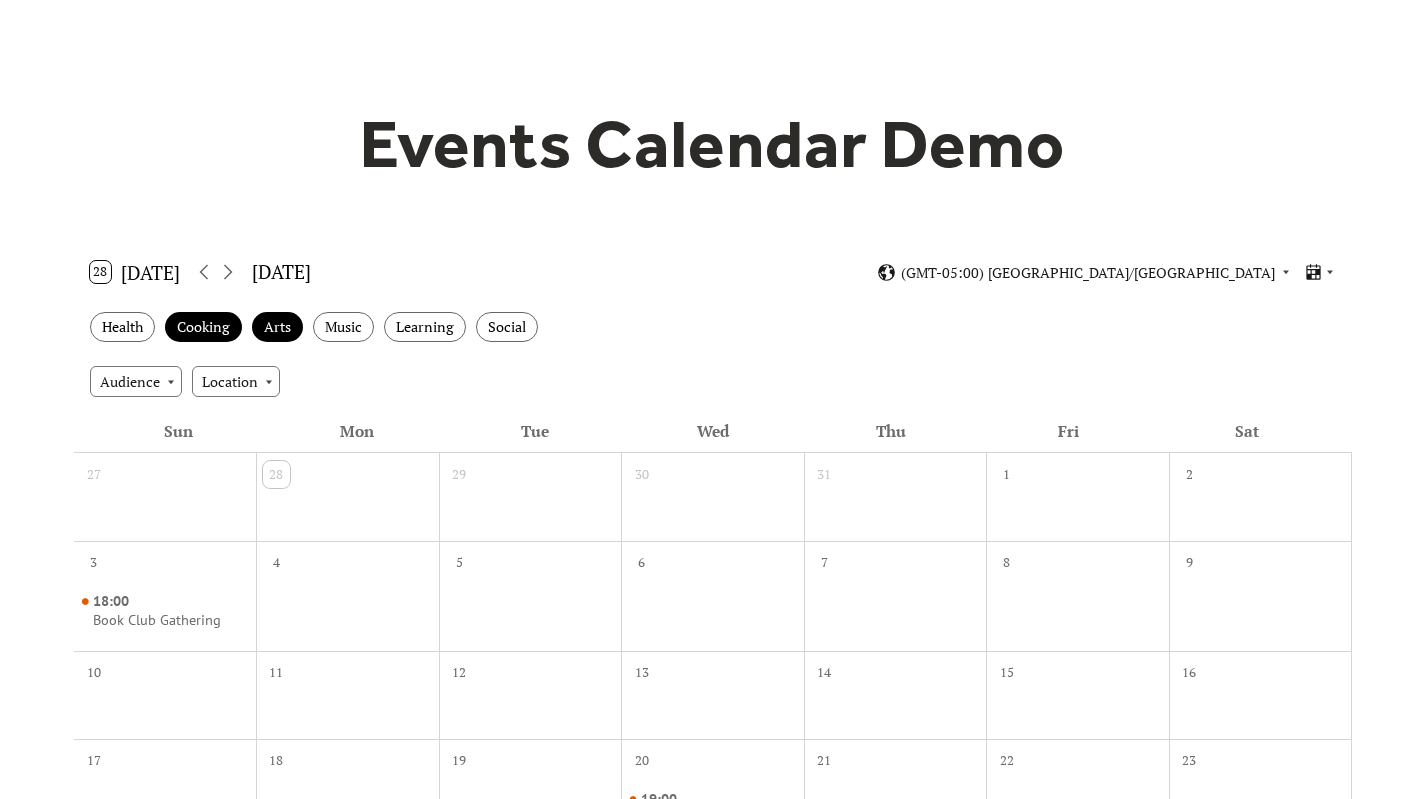 click on "Health" at bounding box center (122, 327) 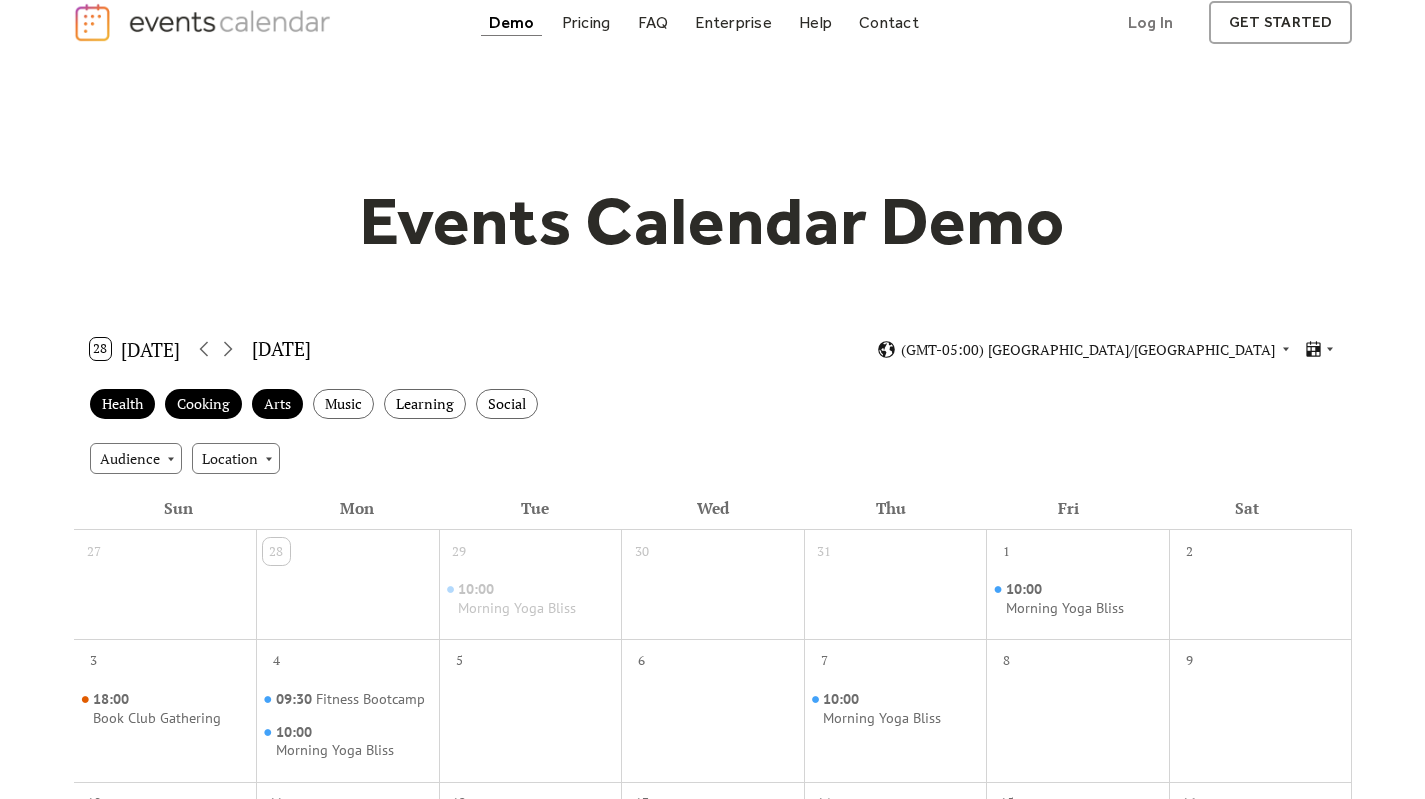 scroll, scrollTop: 0, scrollLeft: 0, axis: both 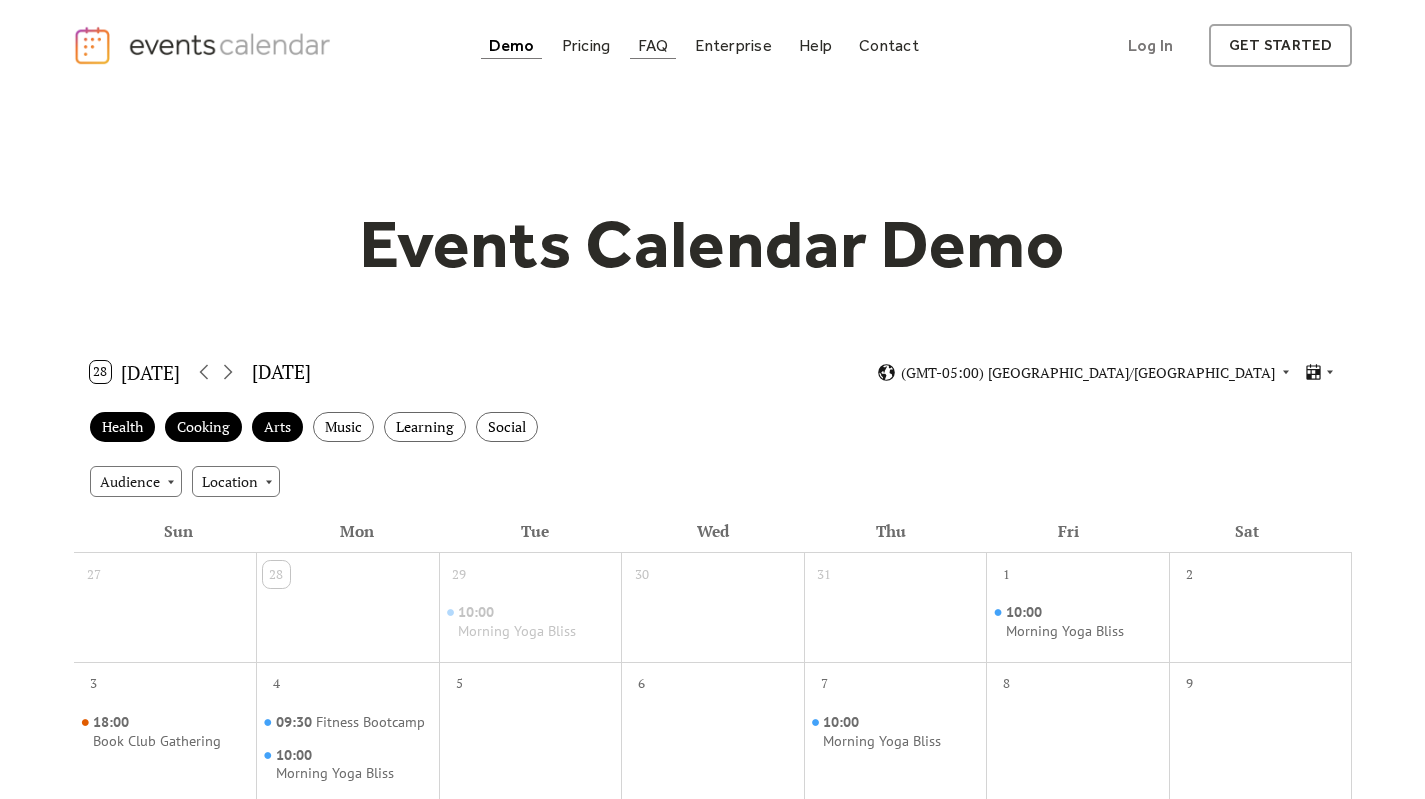 click on "FAQ" at bounding box center (653, 45) 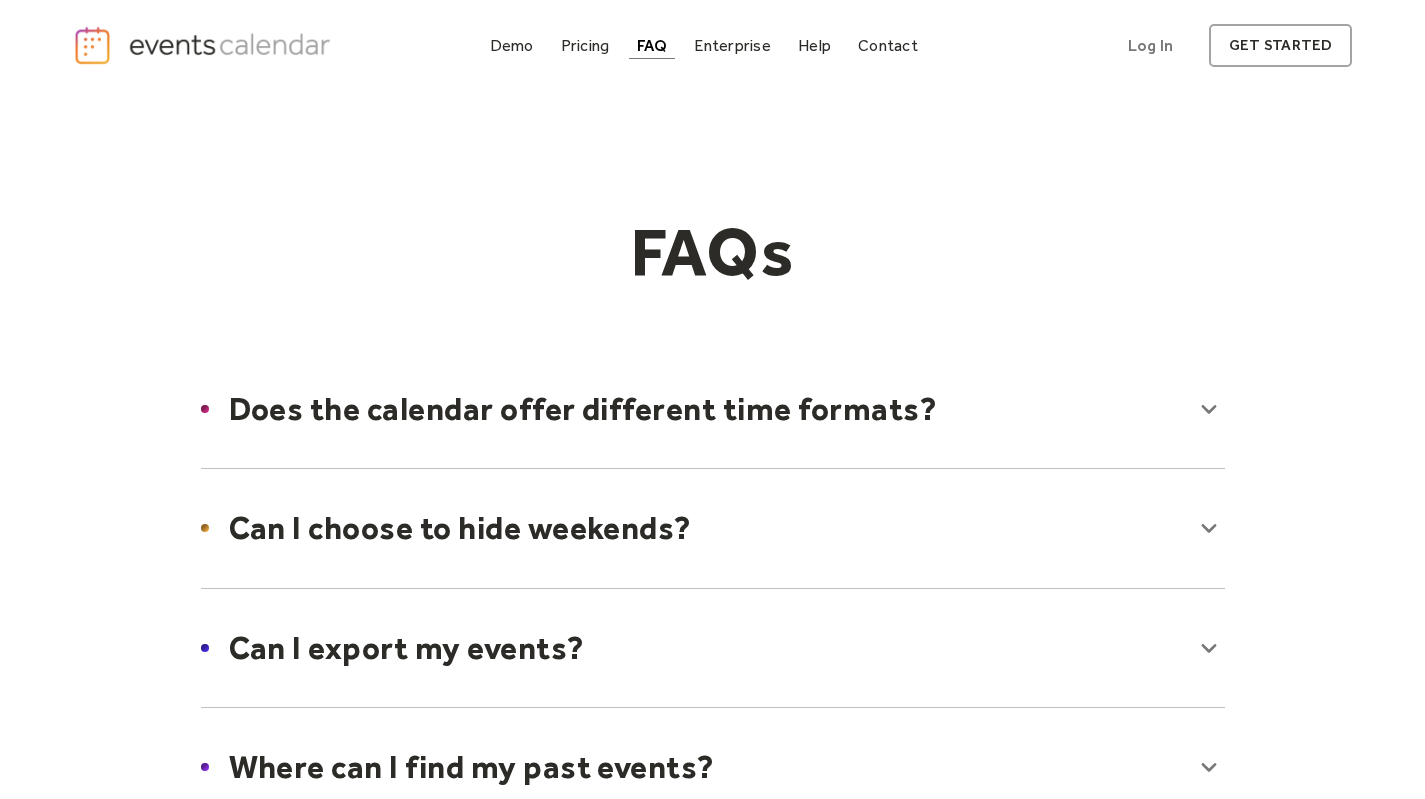 scroll, scrollTop: 0, scrollLeft: 0, axis: both 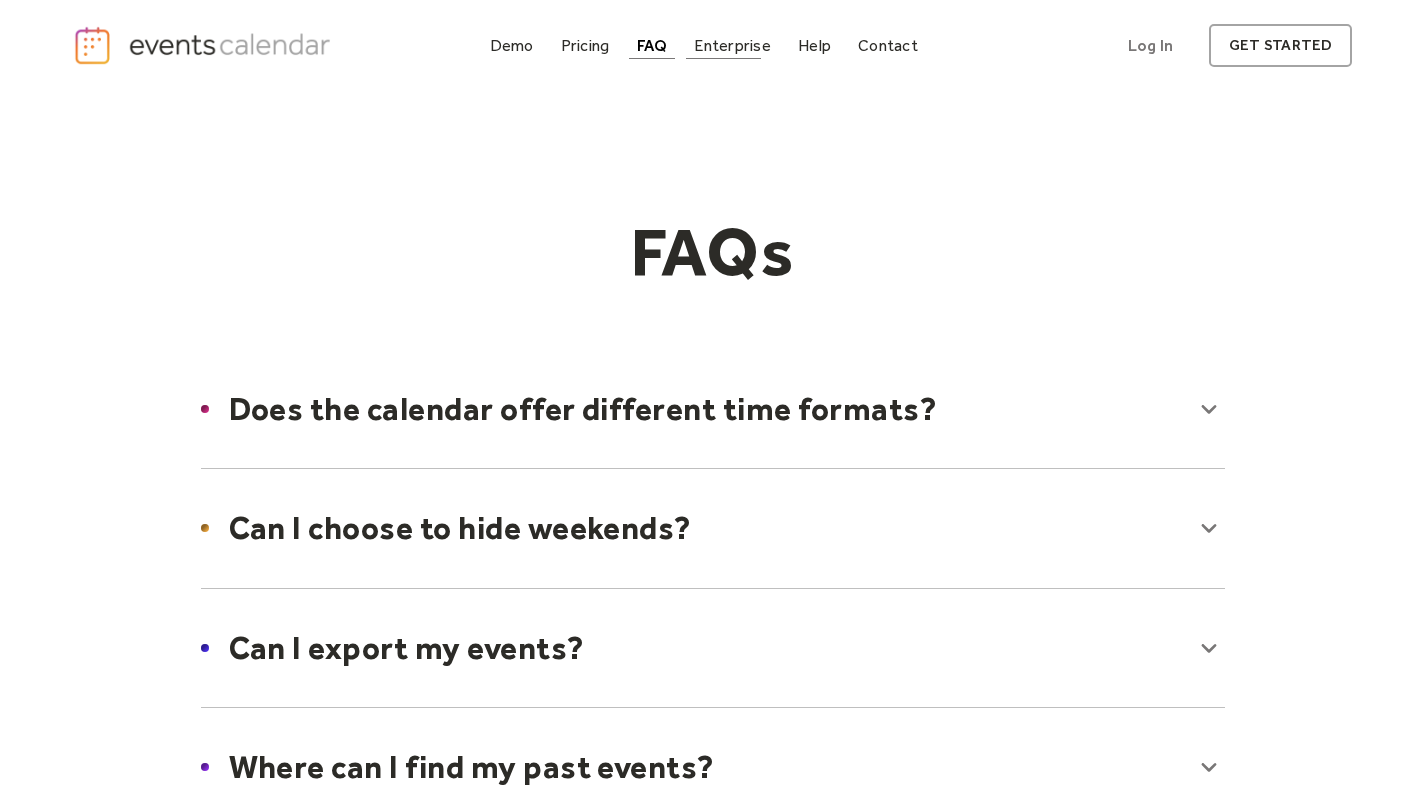 click on "Enterprise" at bounding box center (732, 45) 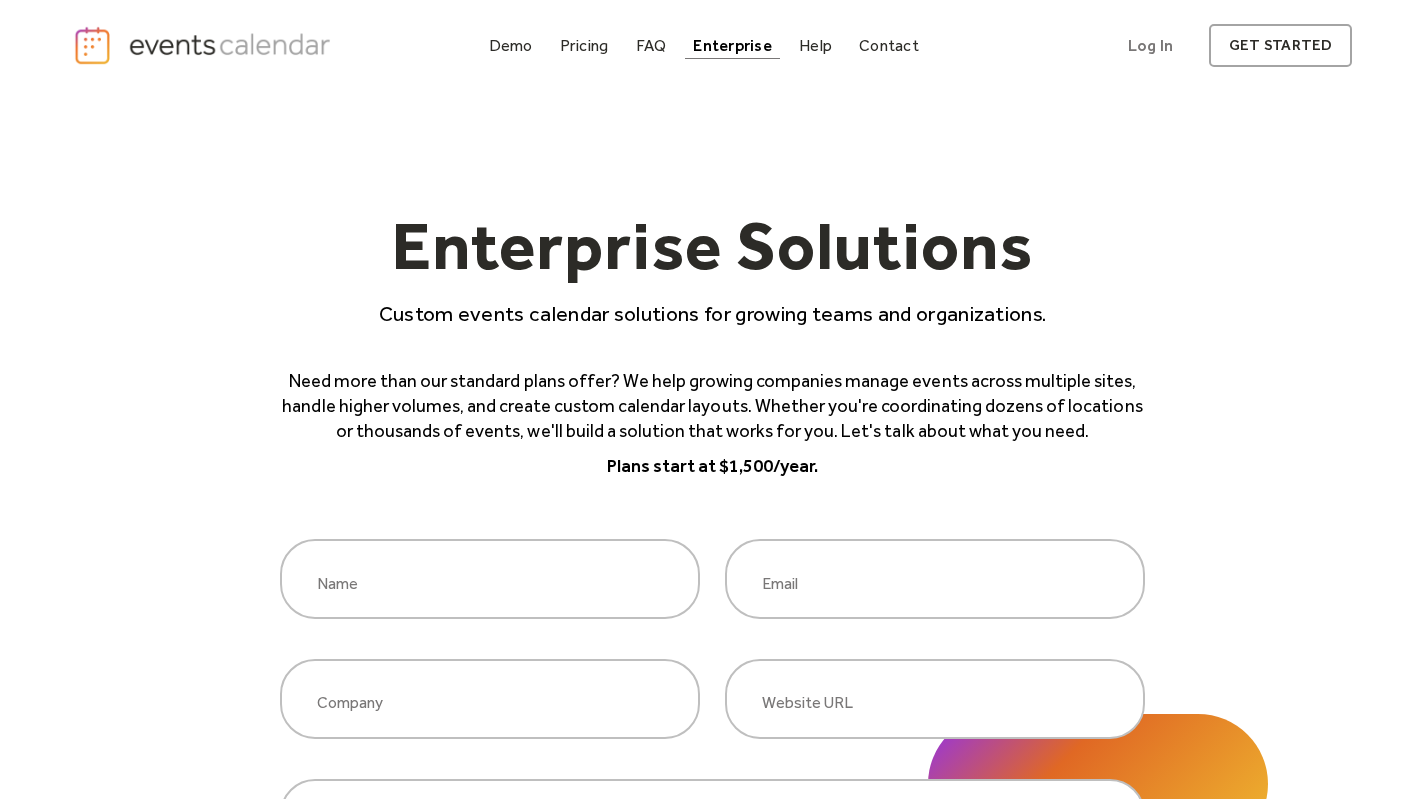 scroll, scrollTop: 0, scrollLeft: 0, axis: both 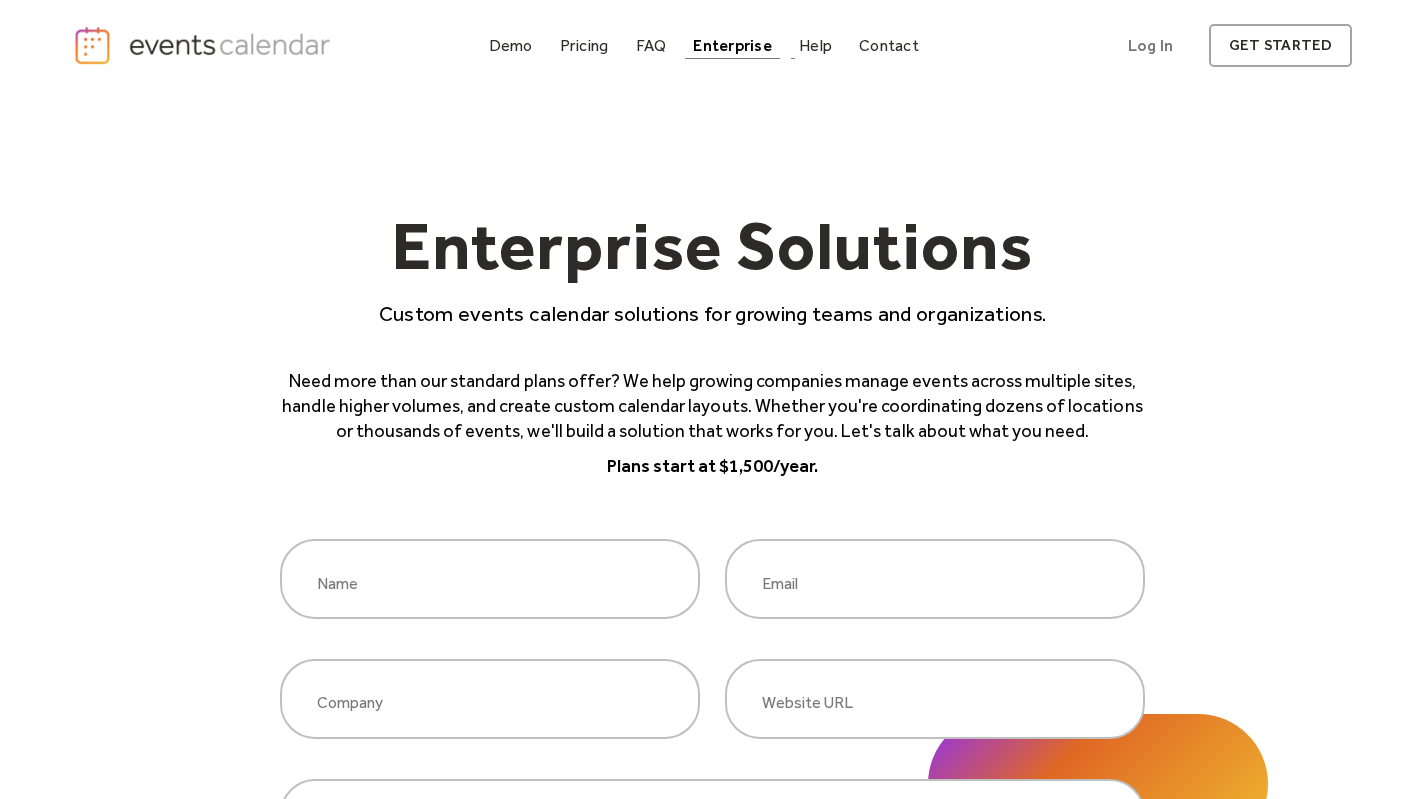 click on "Demo Pricing FAQ Enterprise Help Contact Log In Get Started Log In get started" at bounding box center [713, 45] 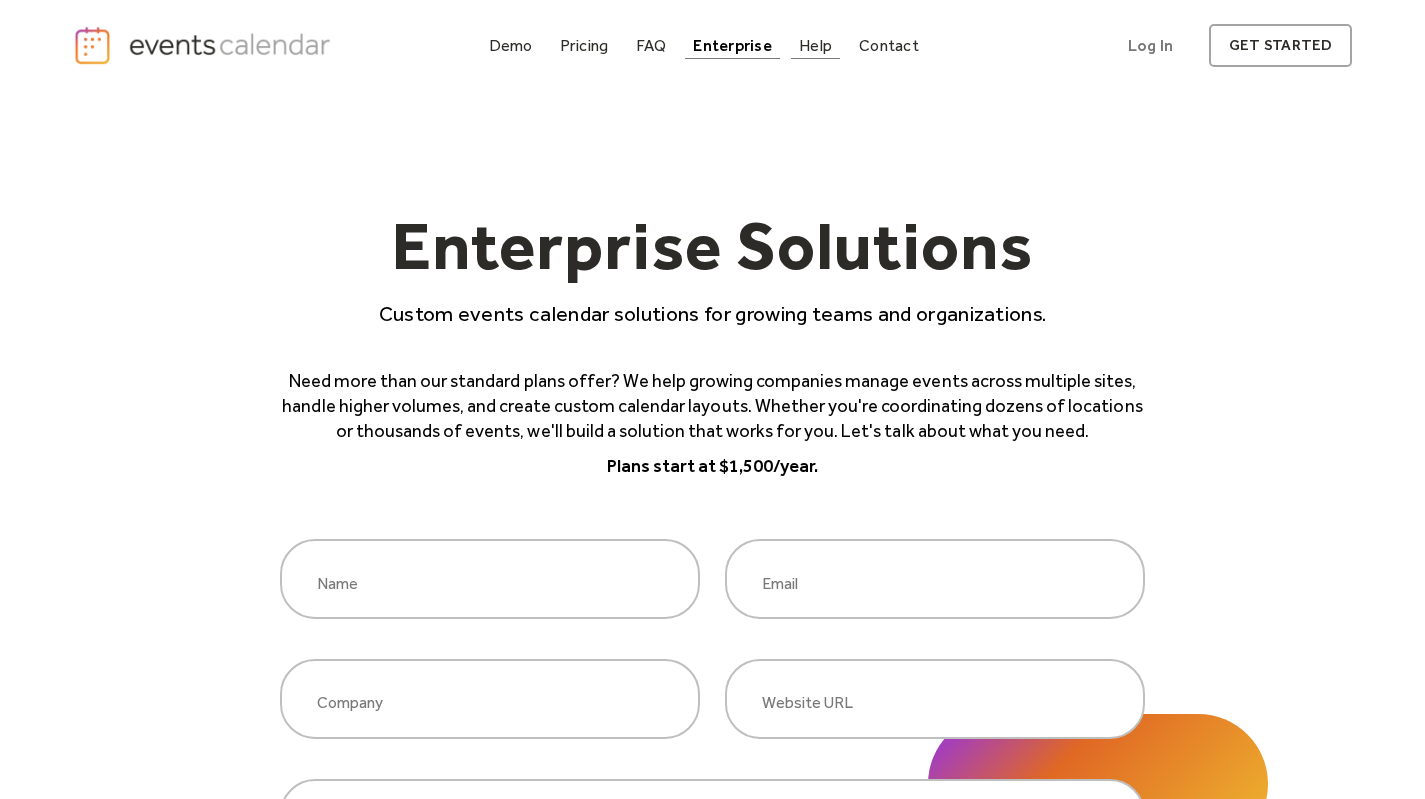 click on "Help" at bounding box center (815, 45) 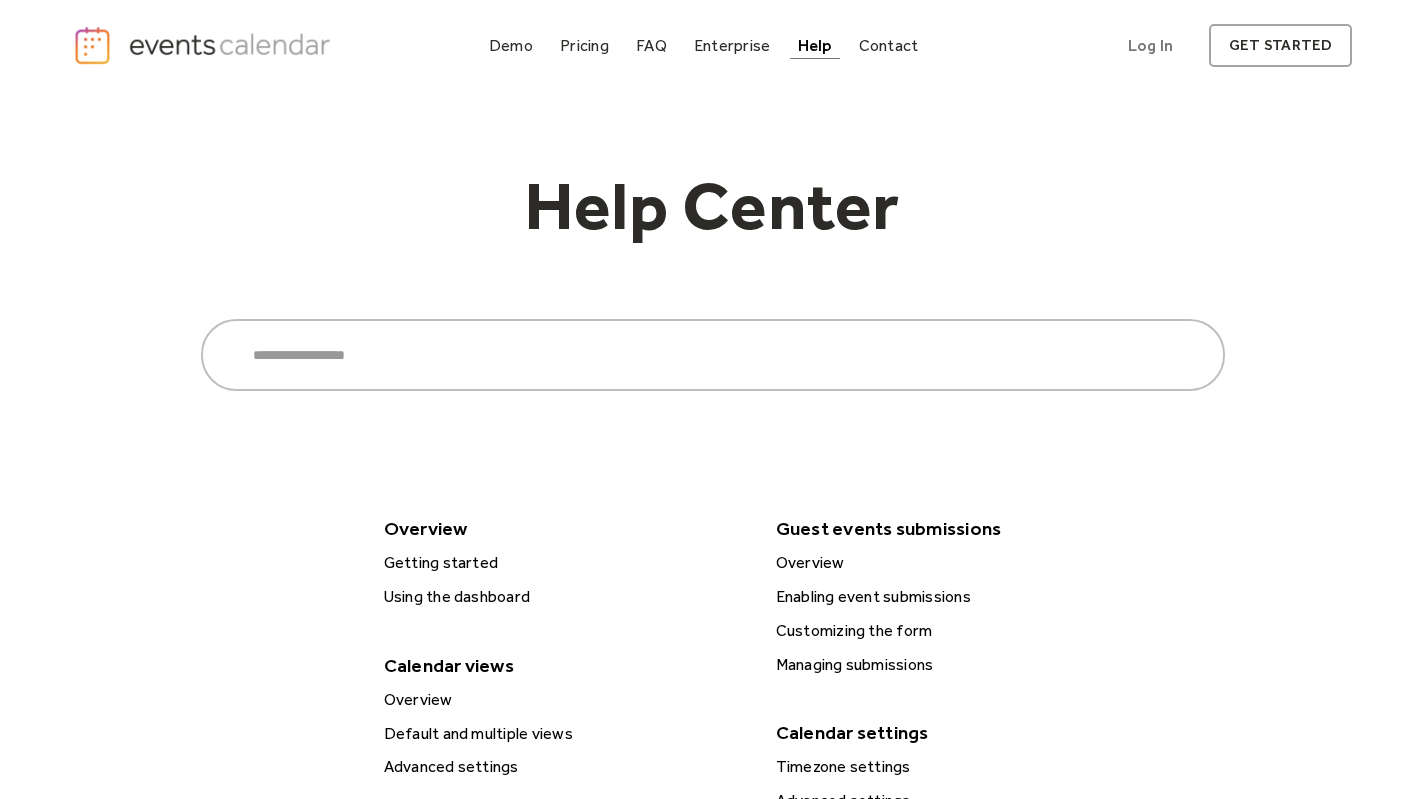 scroll, scrollTop: 0, scrollLeft: 0, axis: both 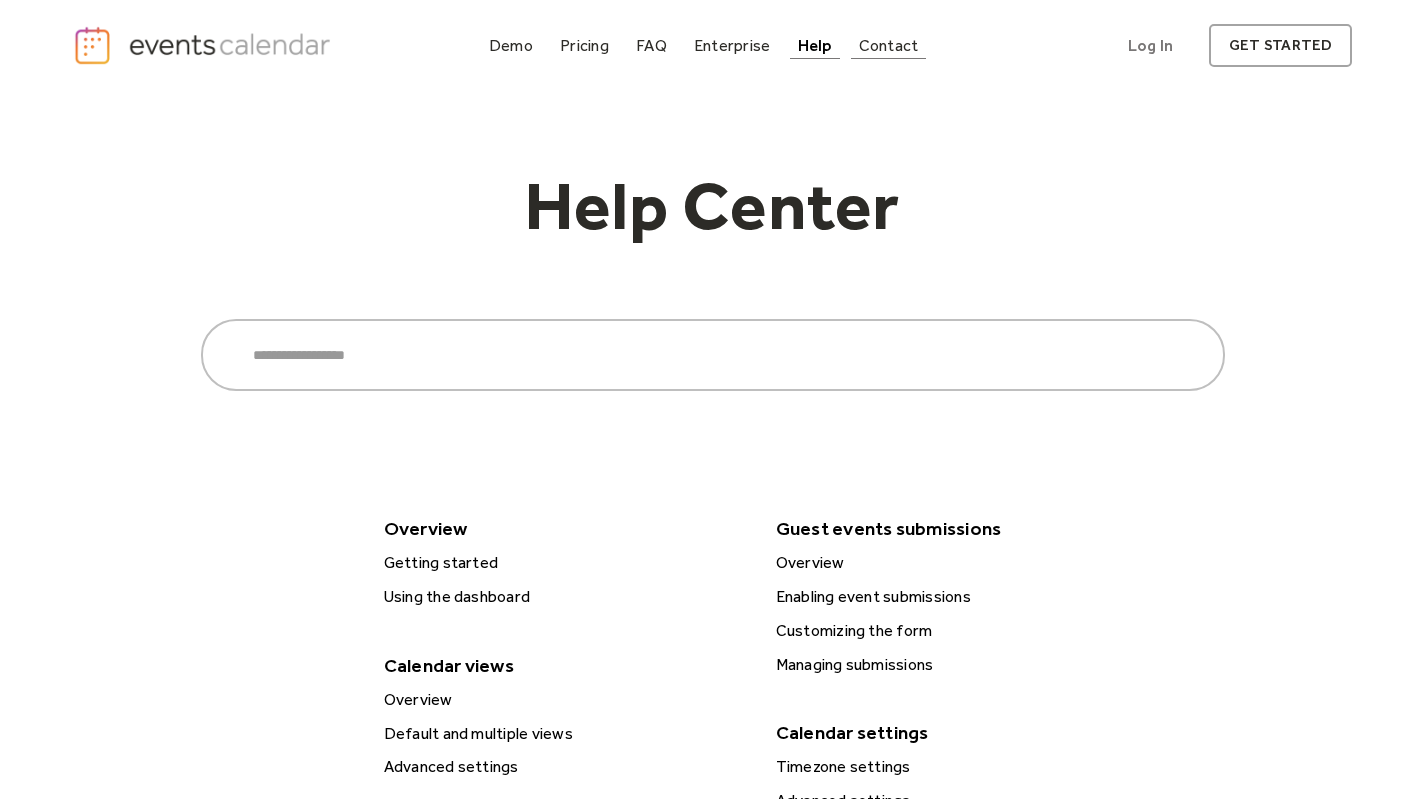 click on "Contact" at bounding box center (889, 45) 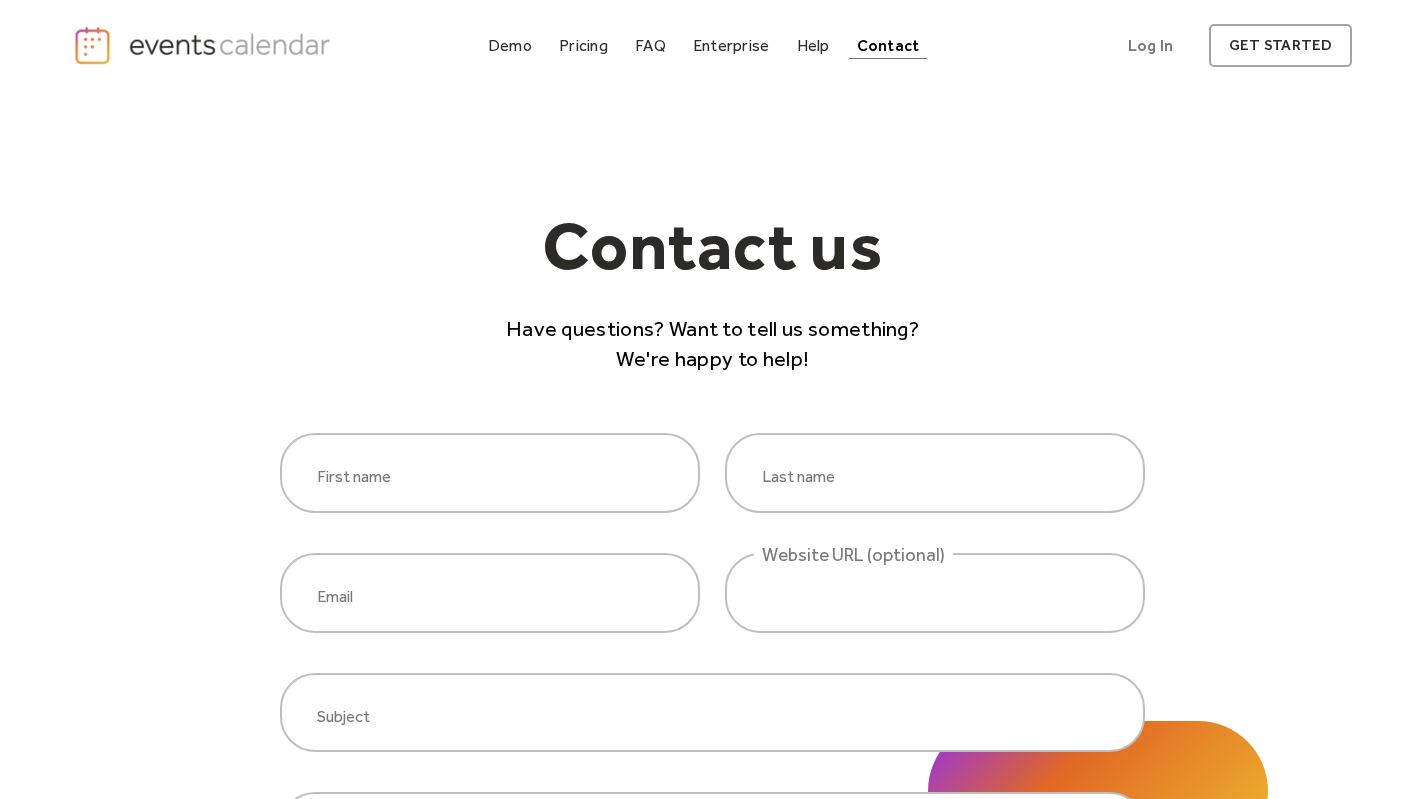 scroll, scrollTop: 0, scrollLeft: 0, axis: both 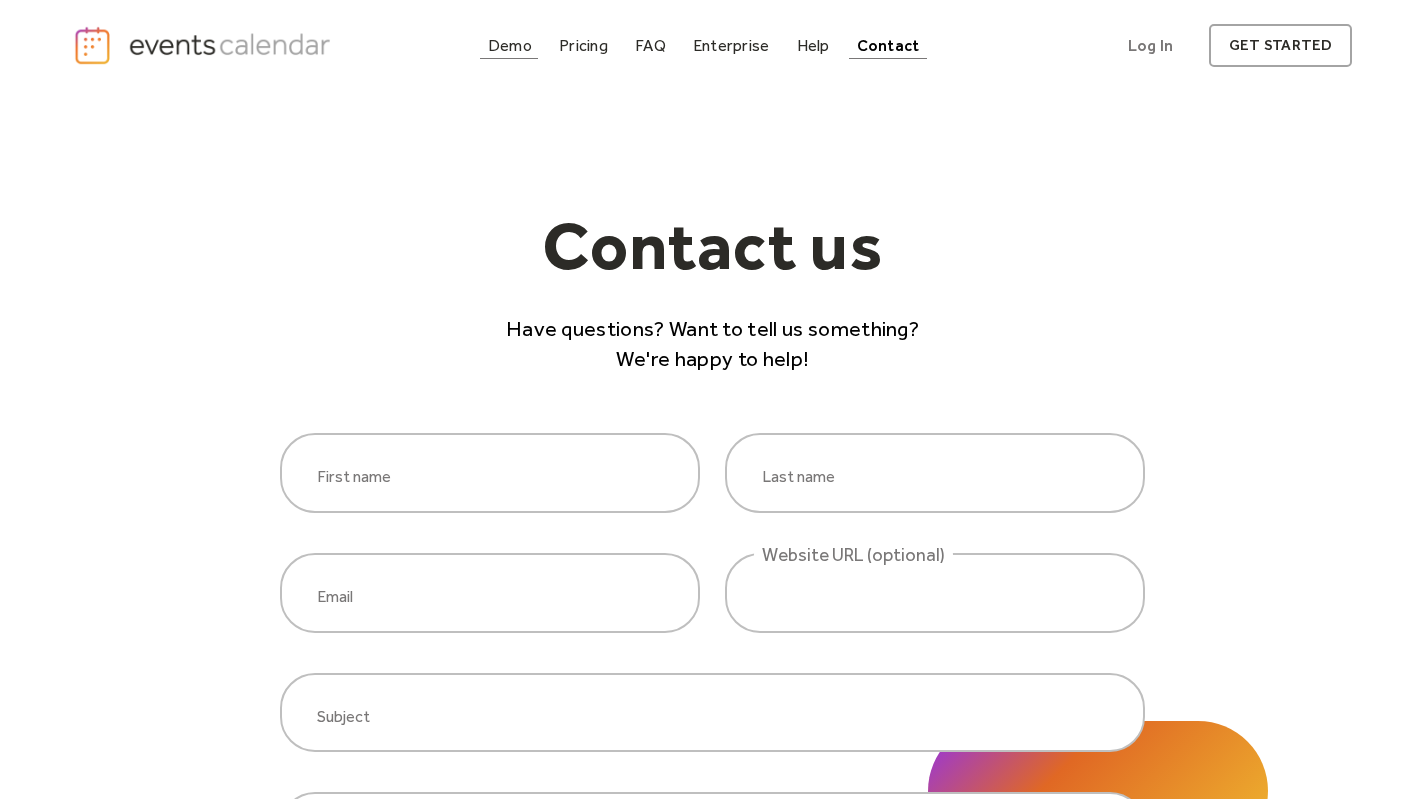 click on "Demo" at bounding box center [510, 45] 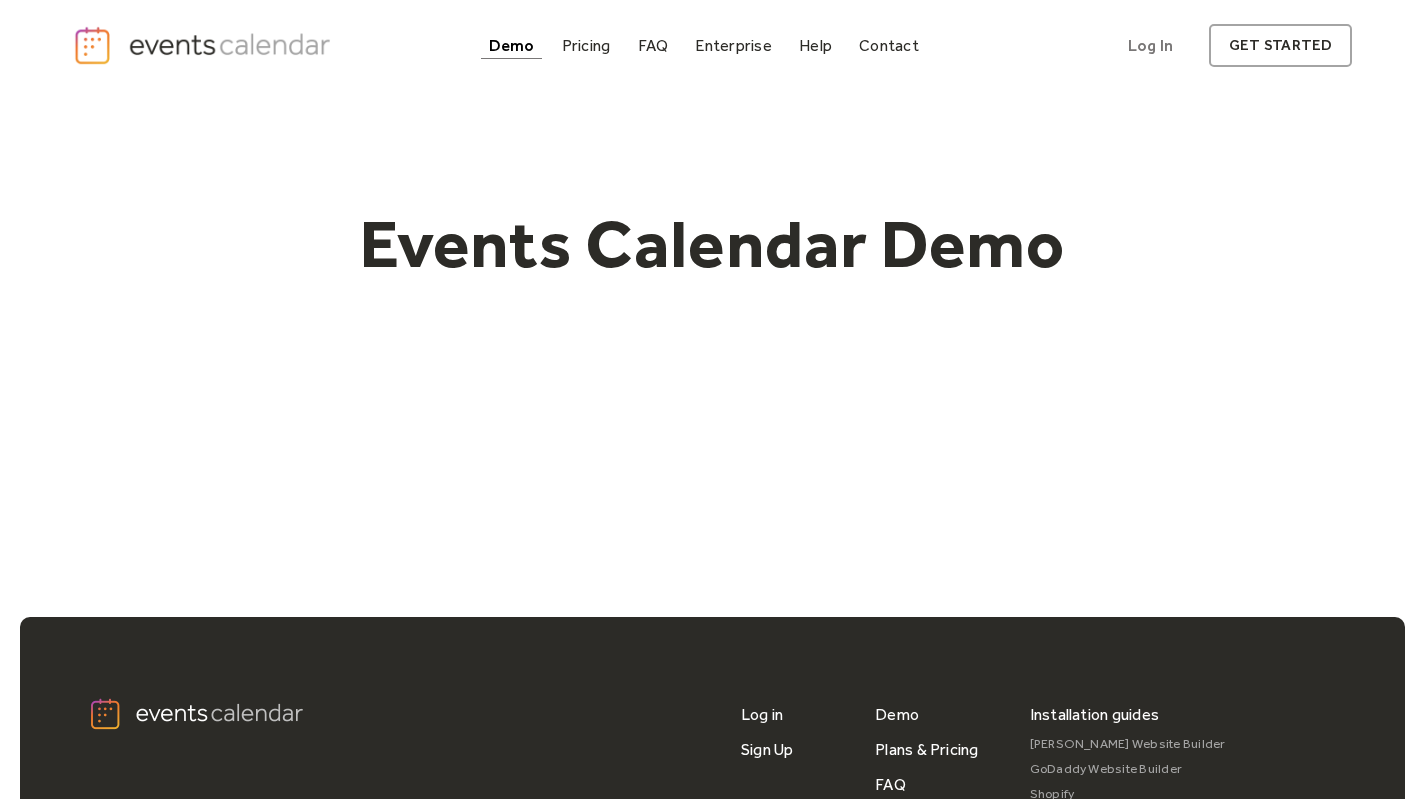 scroll, scrollTop: 0, scrollLeft: 0, axis: both 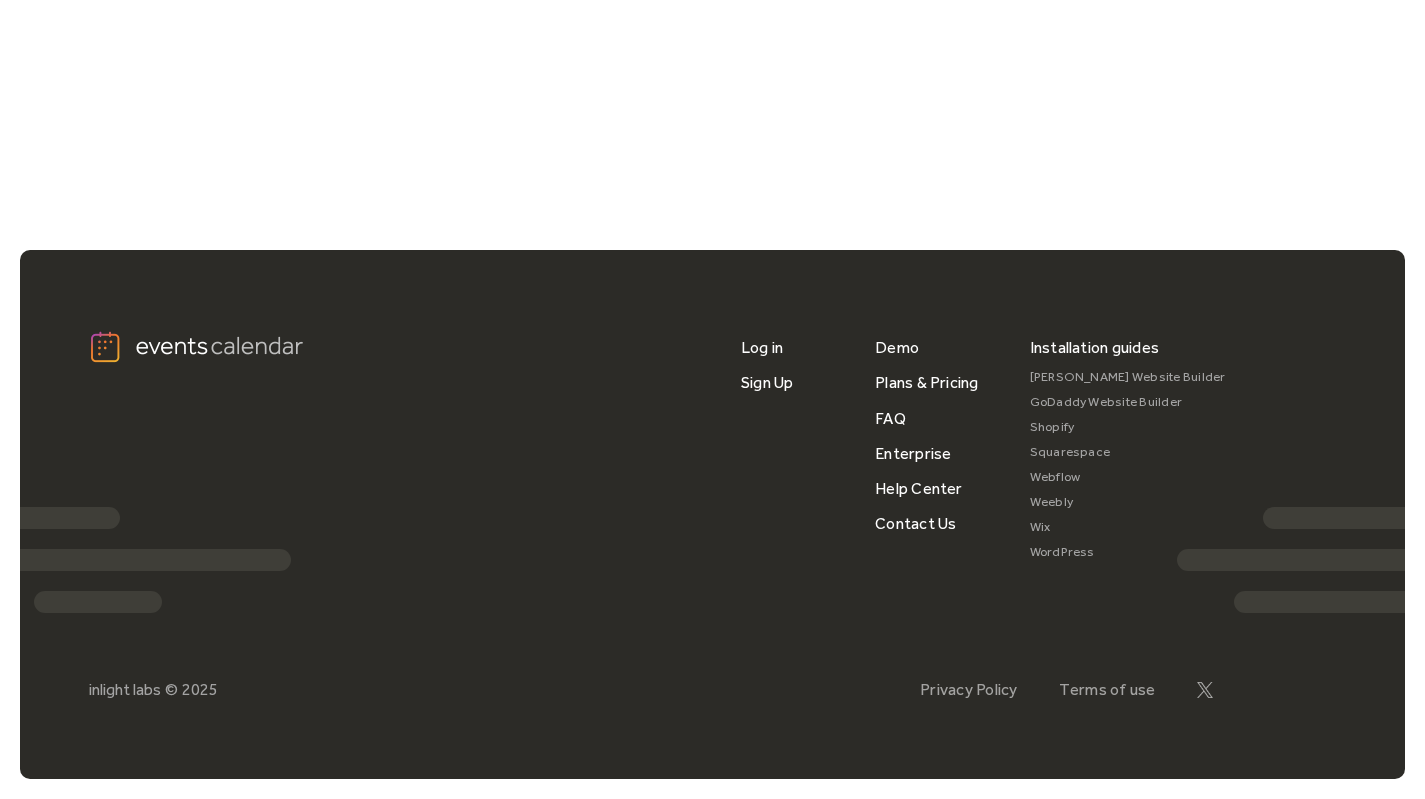 click on "Demo" at bounding box center (897, 347) 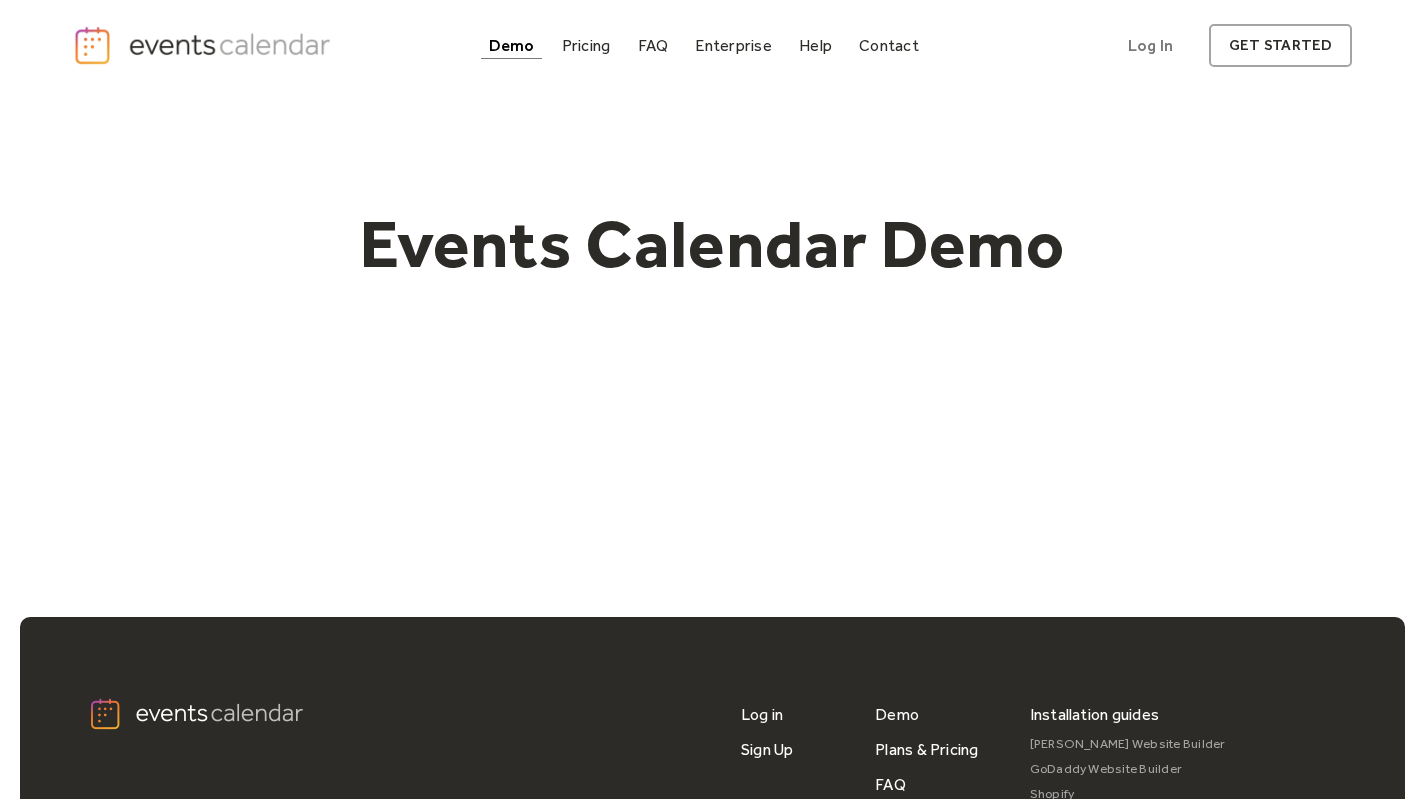 scroll, scrollTop: 0, scrollLeft: 0, axis: both 